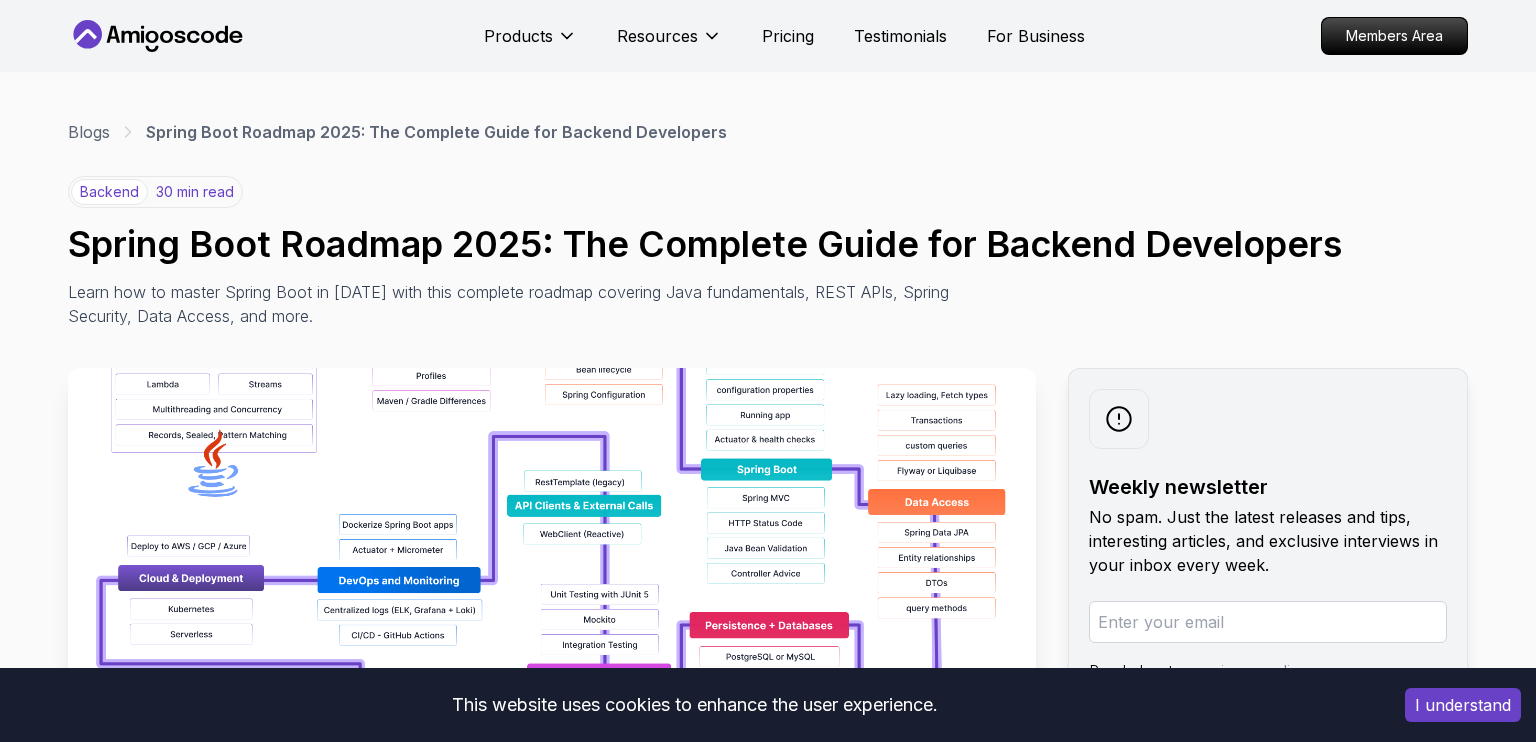 scroll, scrollTop: 79, scrollLeft: 0, axis: vertical 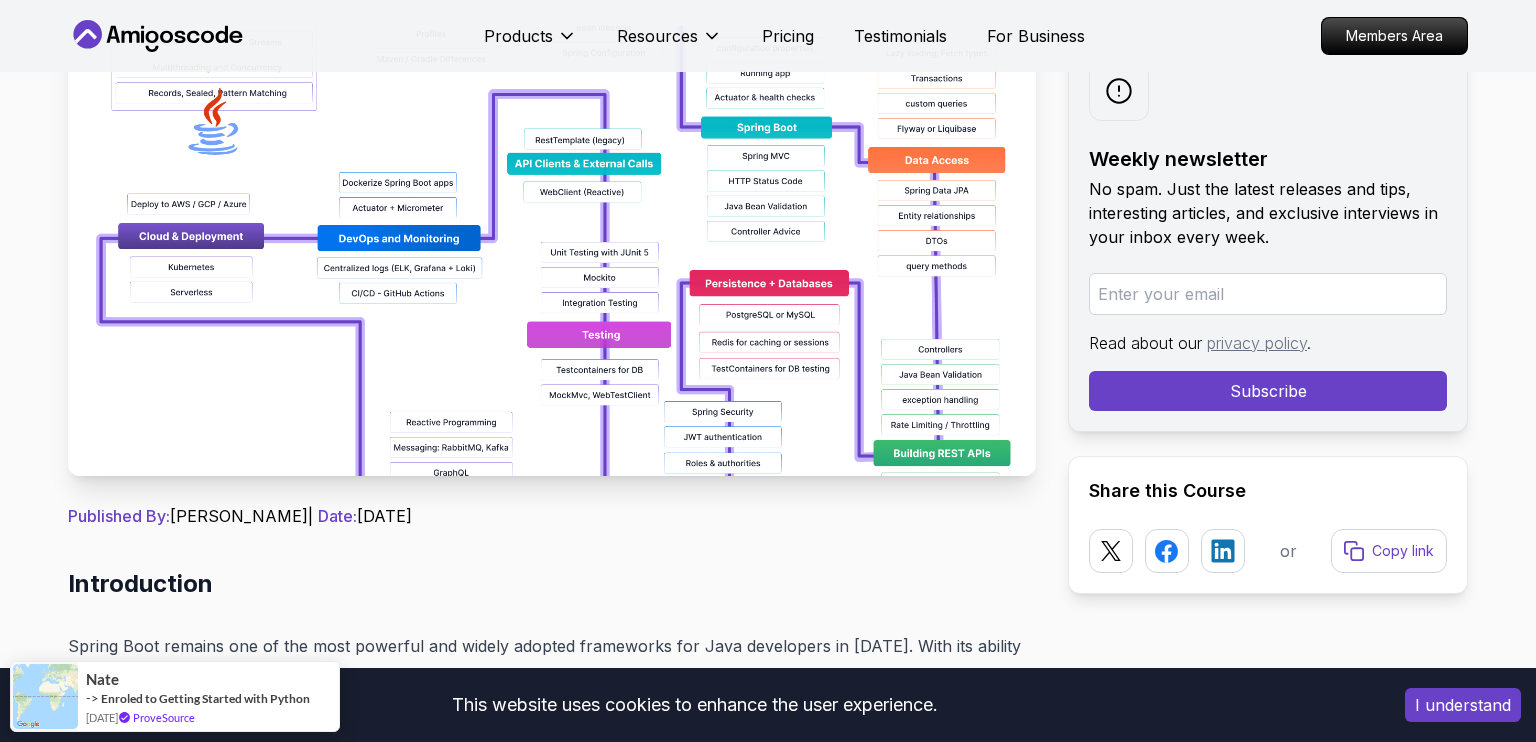 click at bounding box center (1268, 294) 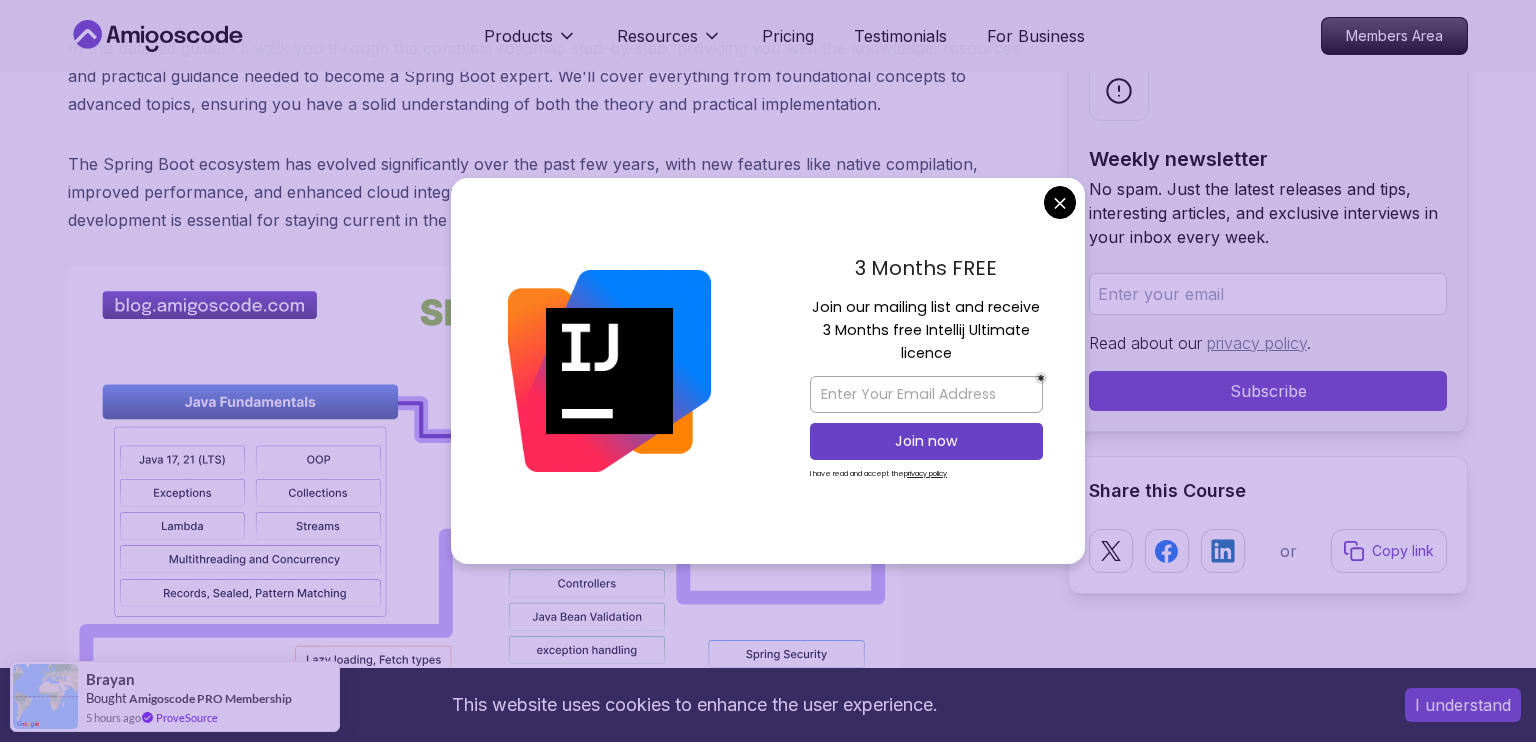 scroll, scrollTop: 1230, scrollLeft: 0, axis: vertical 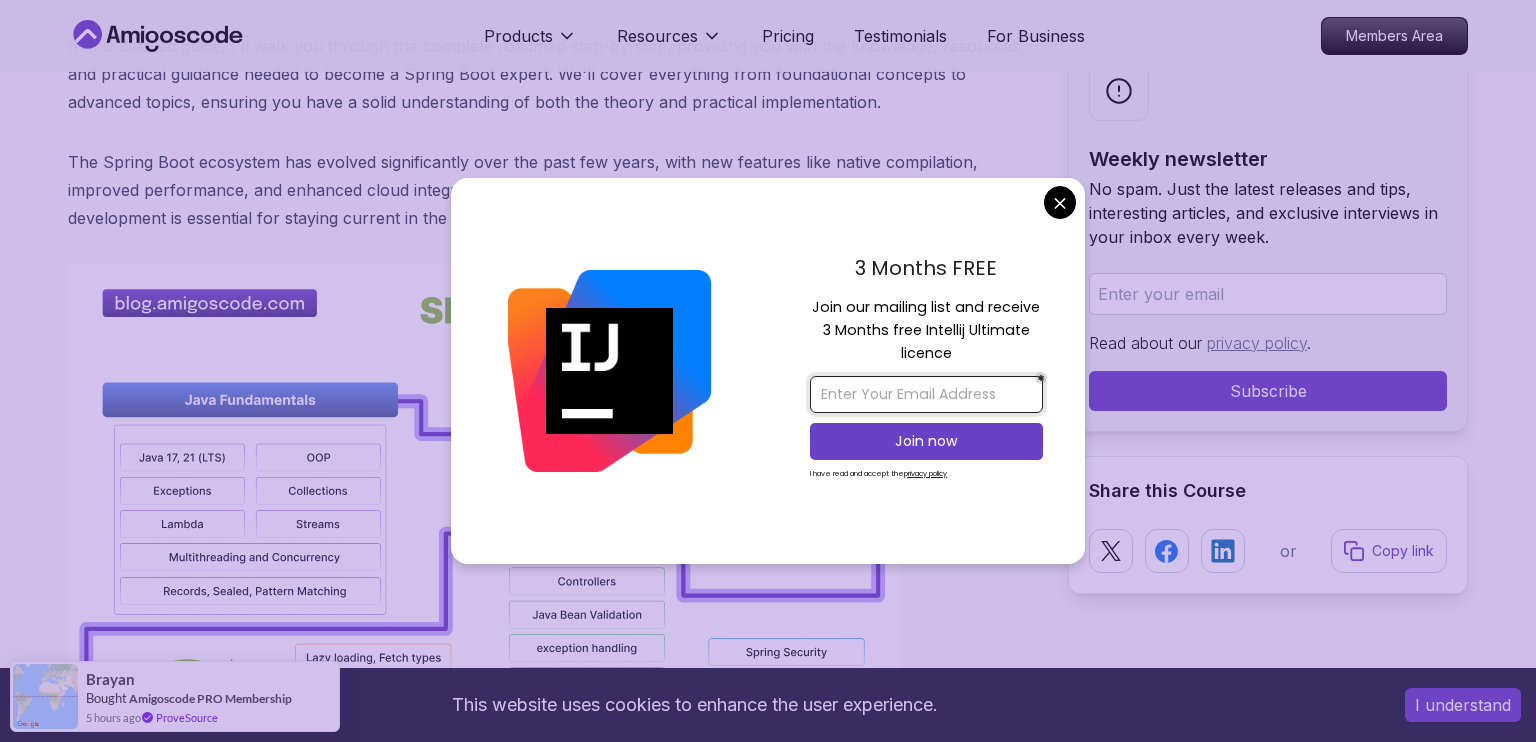 click at bounding box center [926, 394] 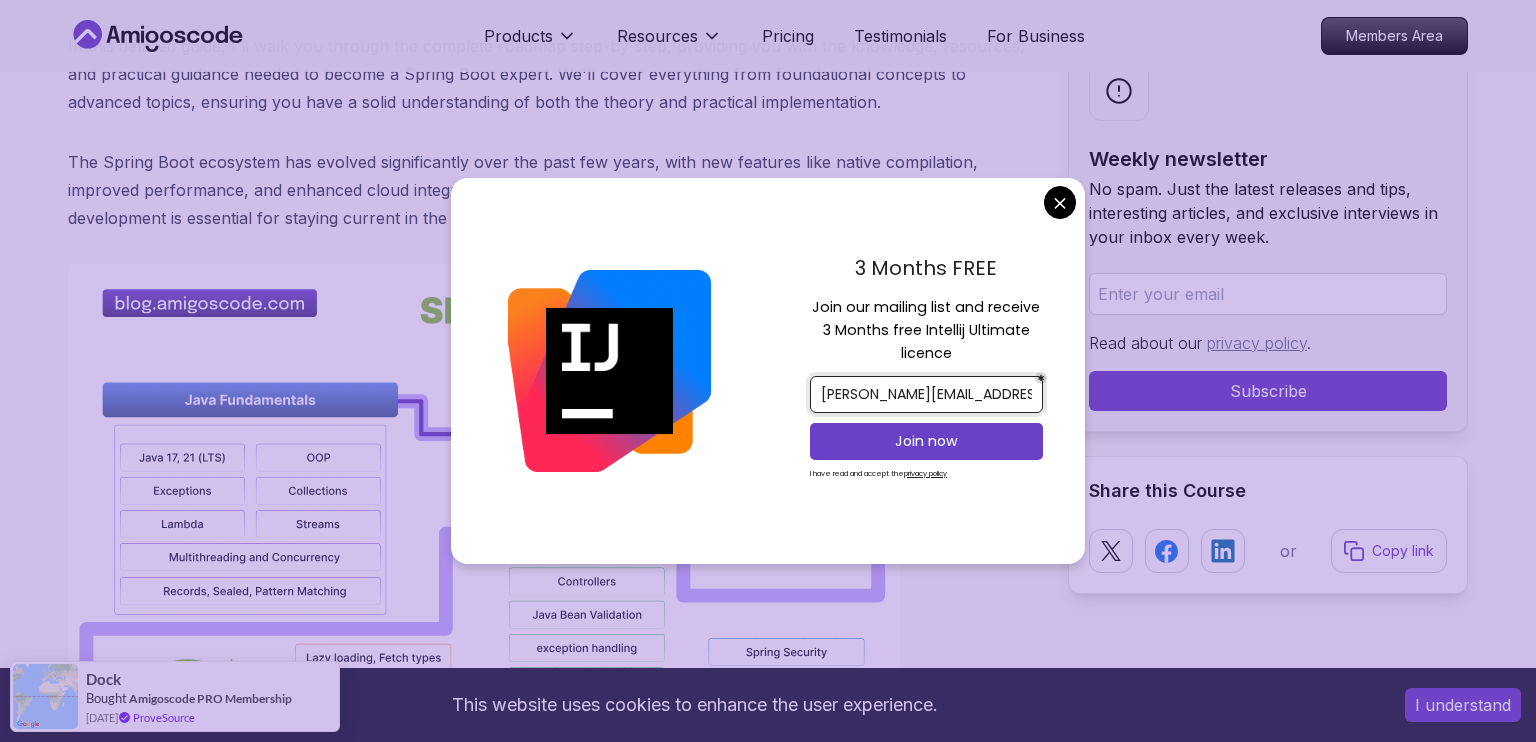scroll, scrollTop: 0, scrollLeft: 0, axis: both 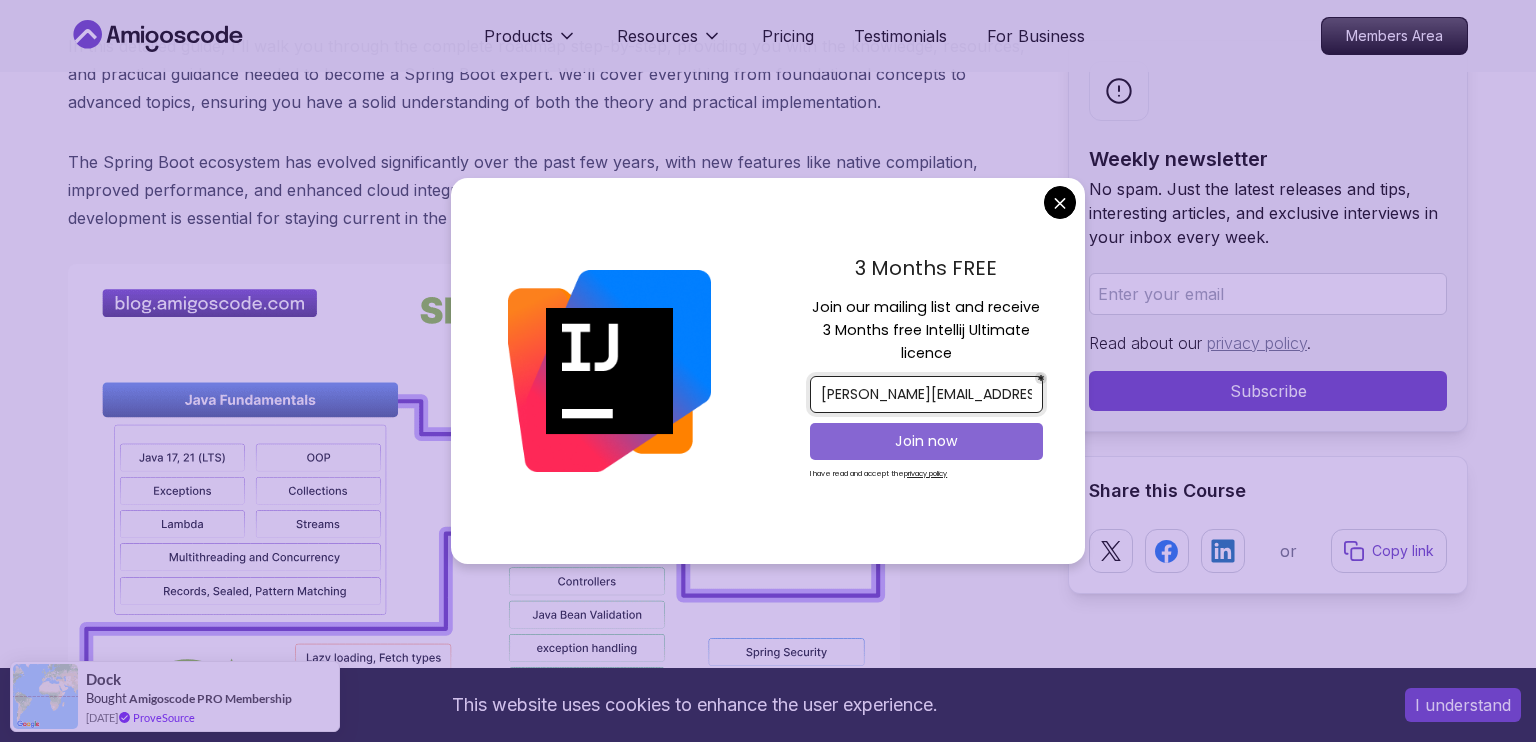 type on "sangar.p.cse.2021@gmail.com" 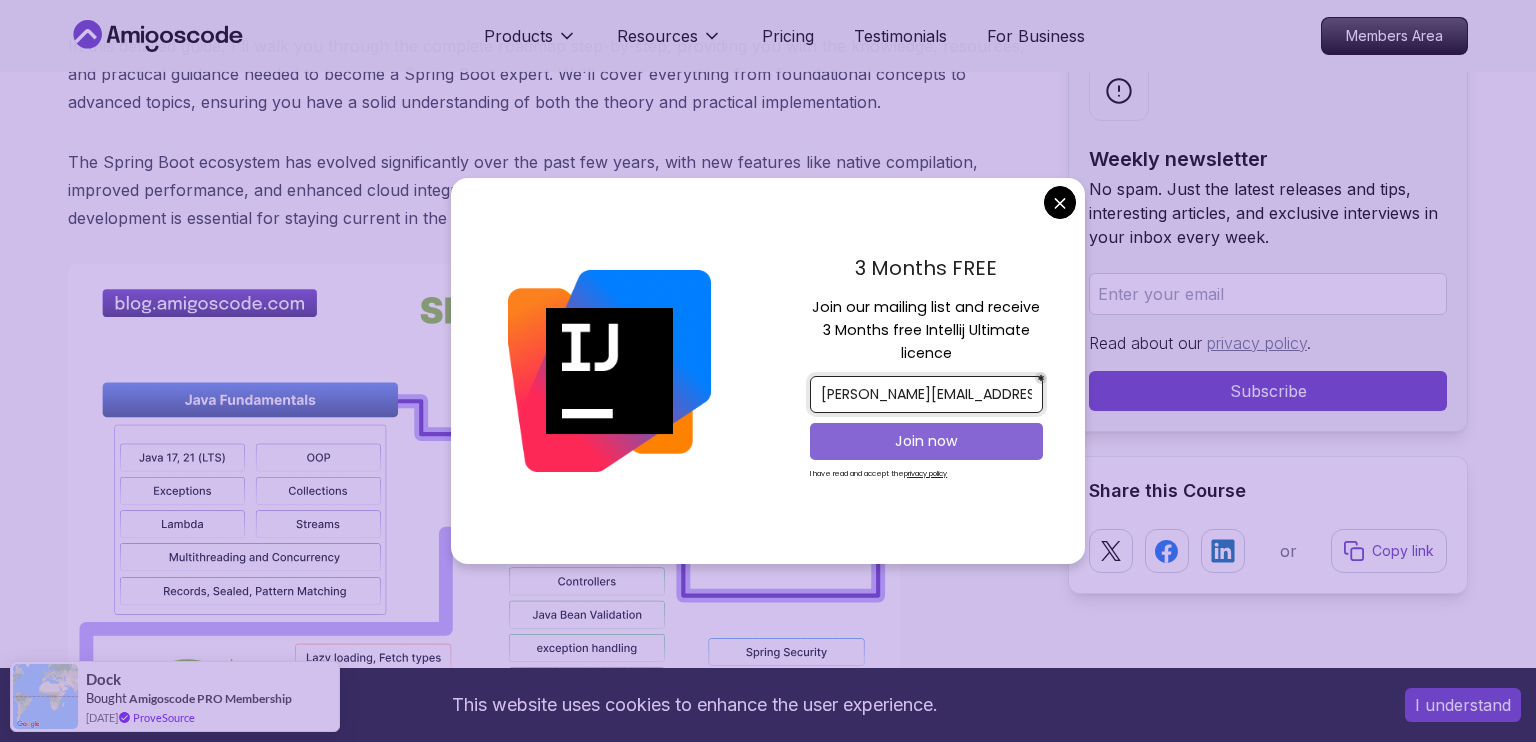 click on "Join now" at bounding box center [926, 441] 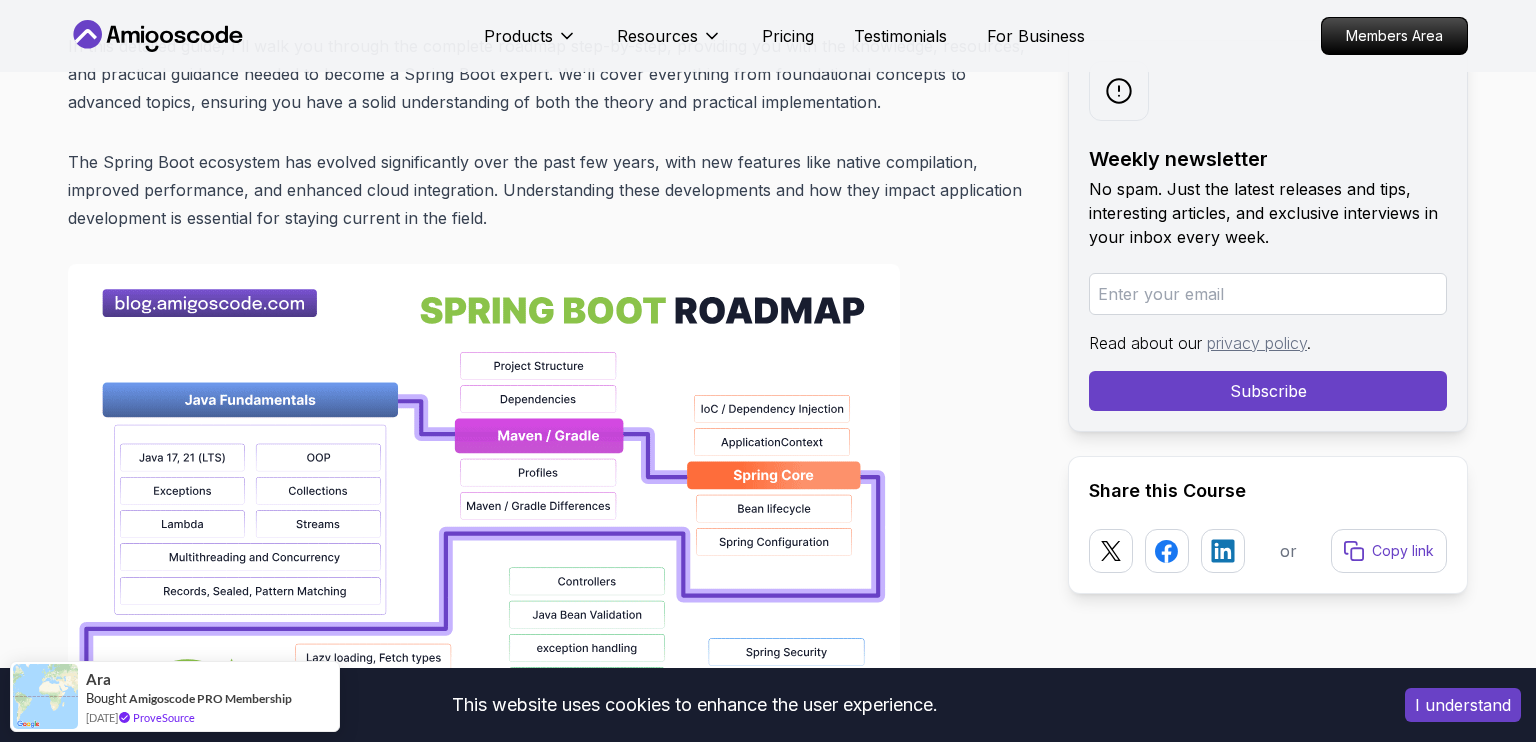 click on "This website uses cookies to enhance the user experience. I understand Products Resources Pricing Testimonials For Business Members Area Products Resources Pricing Testimonials For Business Members Area Blogs Spring Boot Roadmap 2025: The Complete Guide for Backend Developers backend 30 min read Spring Boot Roadmap 2025: The Complete Guide for Backend Developers Learn how to master Spring Boot in 2025 with this complete roadmap covering Java fundamentals, REST APIs, Spring Security, Data Access, and more. Weekly newsletter No spam. Just the latest releases and tips, interesting articles, and exclusive interviews in your inbox every week. Read about our   privacy policy . Subscribe Share this Course or Copy link Published By:  Nelson Djalo  |   Date:  April 28, 2025 Introduction
Table of Contents
Why Learn Spring Boot in 2025?
Market Demand and Career Opportunities
Technical Advantages and Industry Adoption
Ecosystem and Community Support
Step 1: Master Java Fundamentals" at bounding box center (768, 12278) 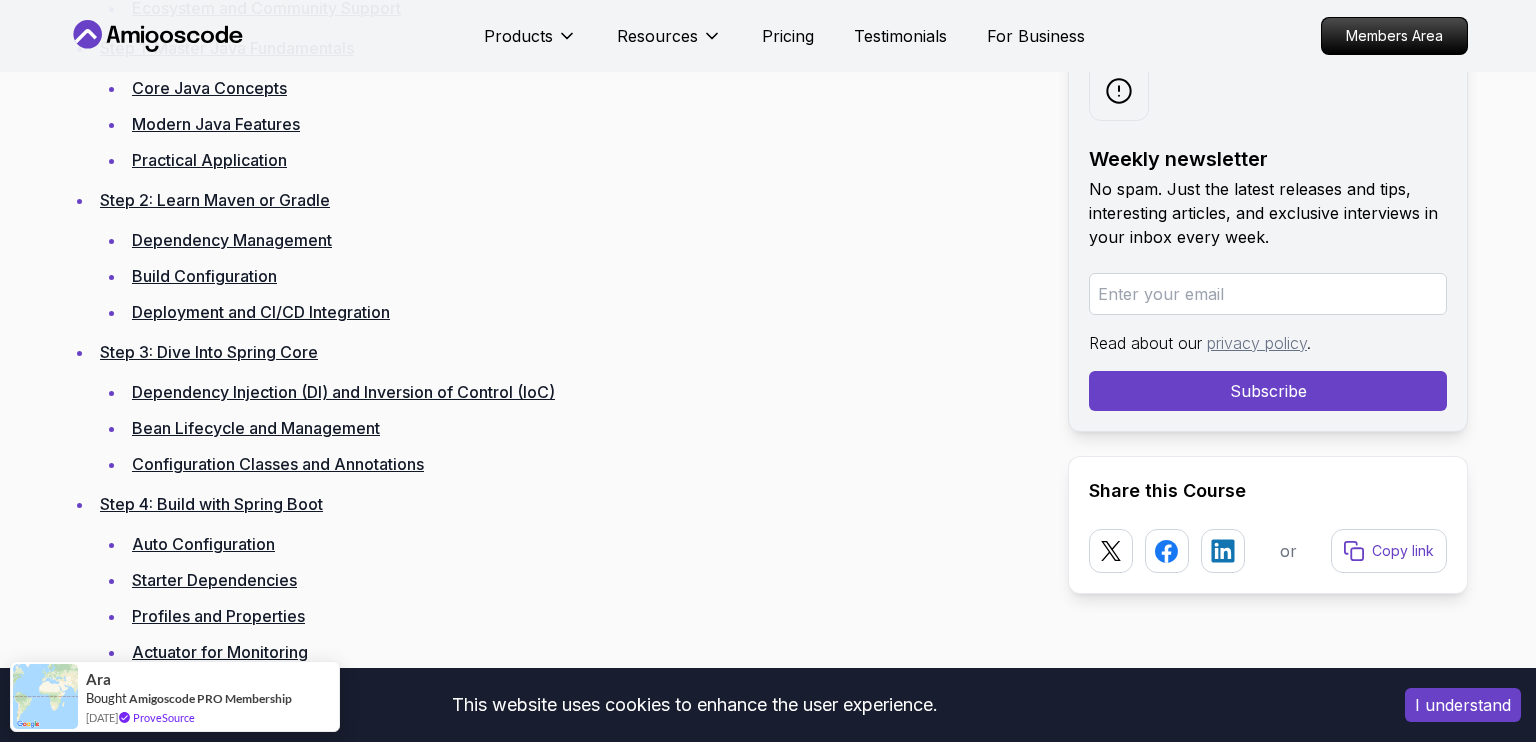scroll, scrollTop: 2864, scrollLeft: 0, axis: vertical 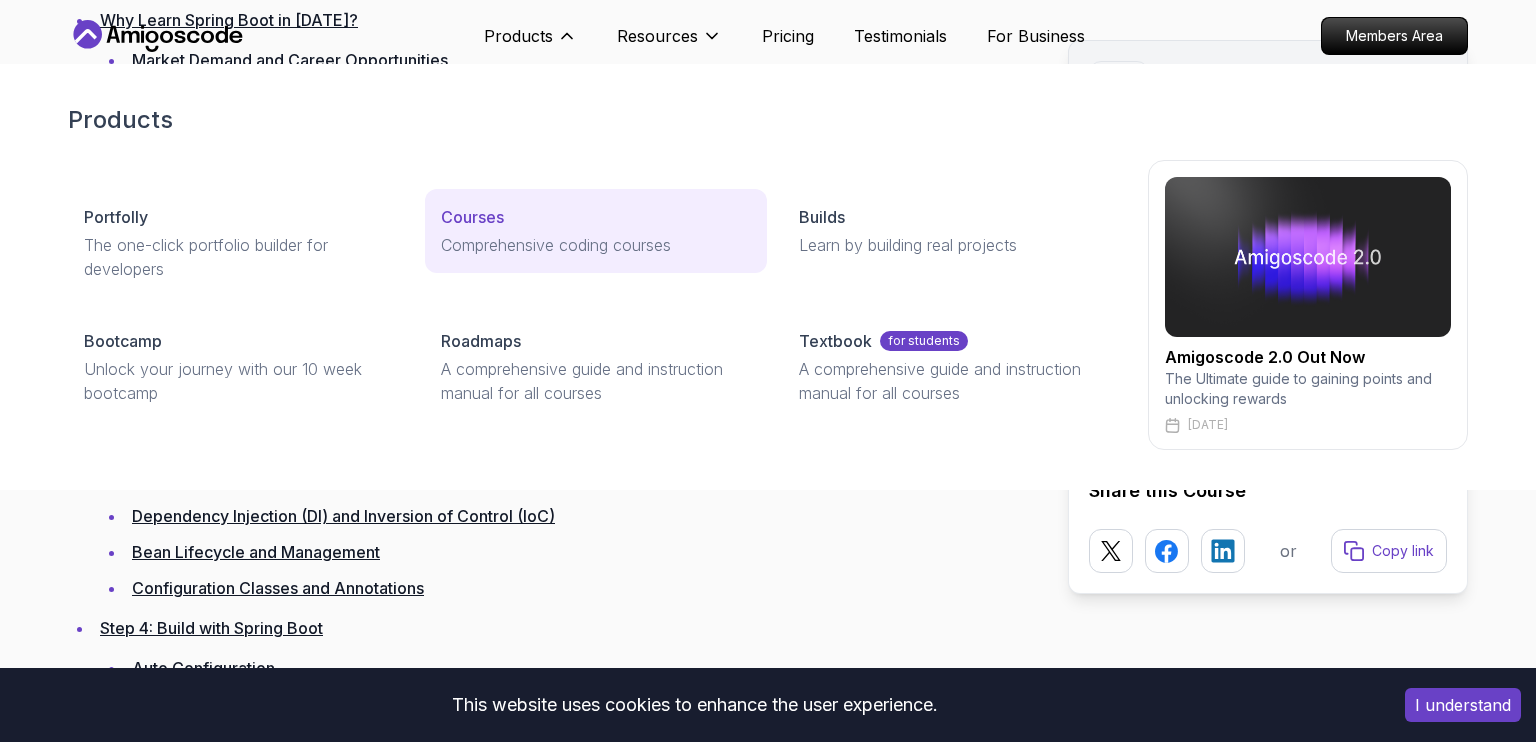 click on "Courses" at bounding box center (472, 217) 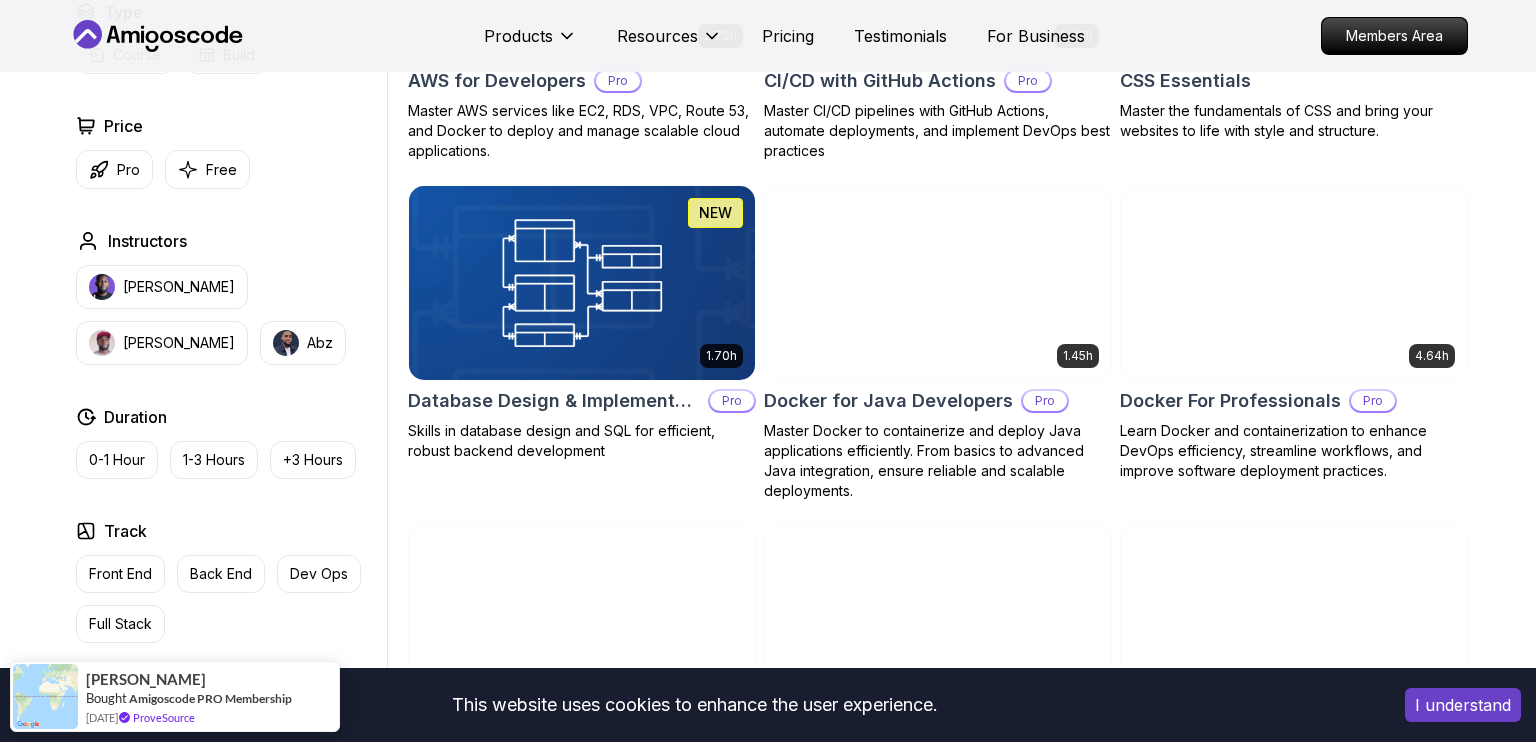 scroll, scrollTop: 1683, scrollLeft: 0, axis: vertical 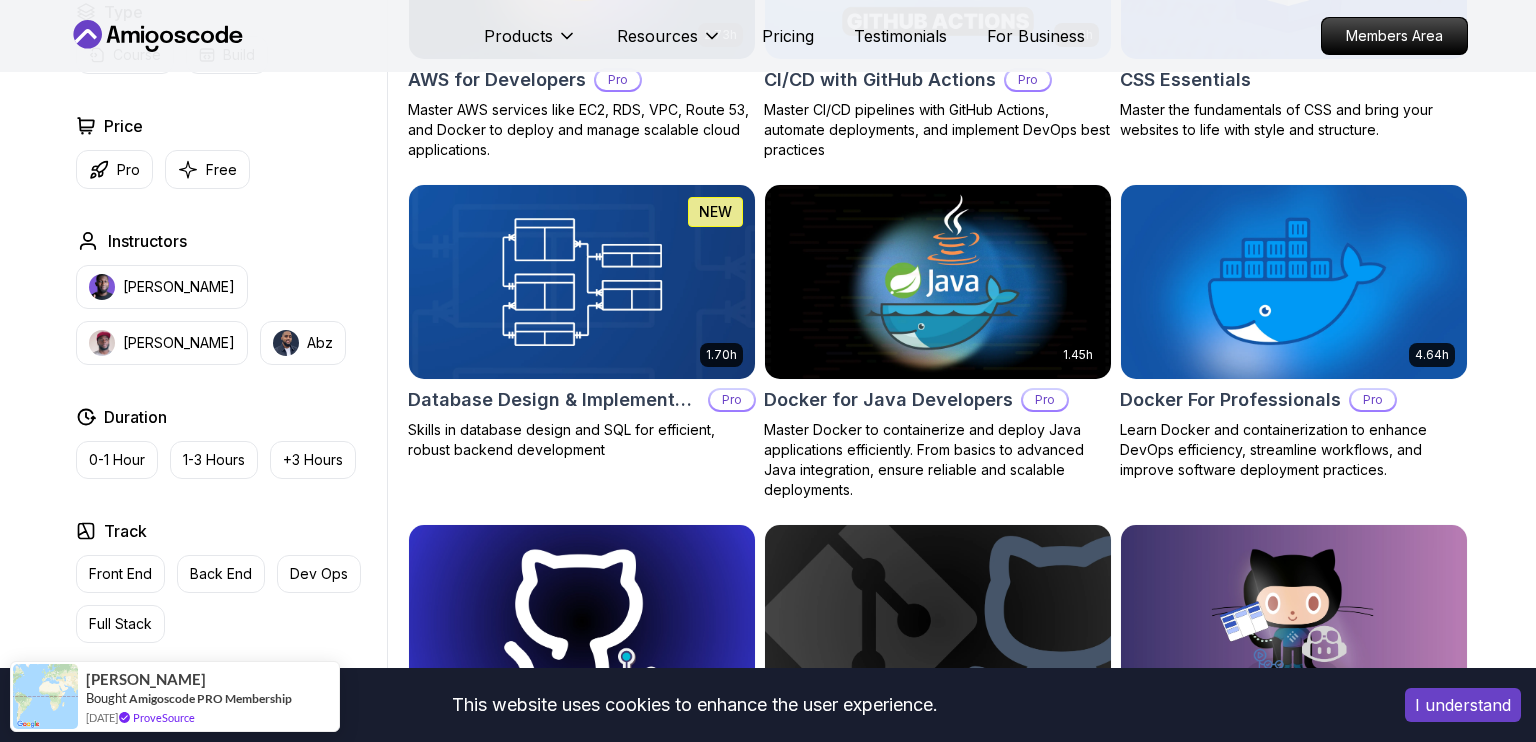 click at bounding box center (582, 282) 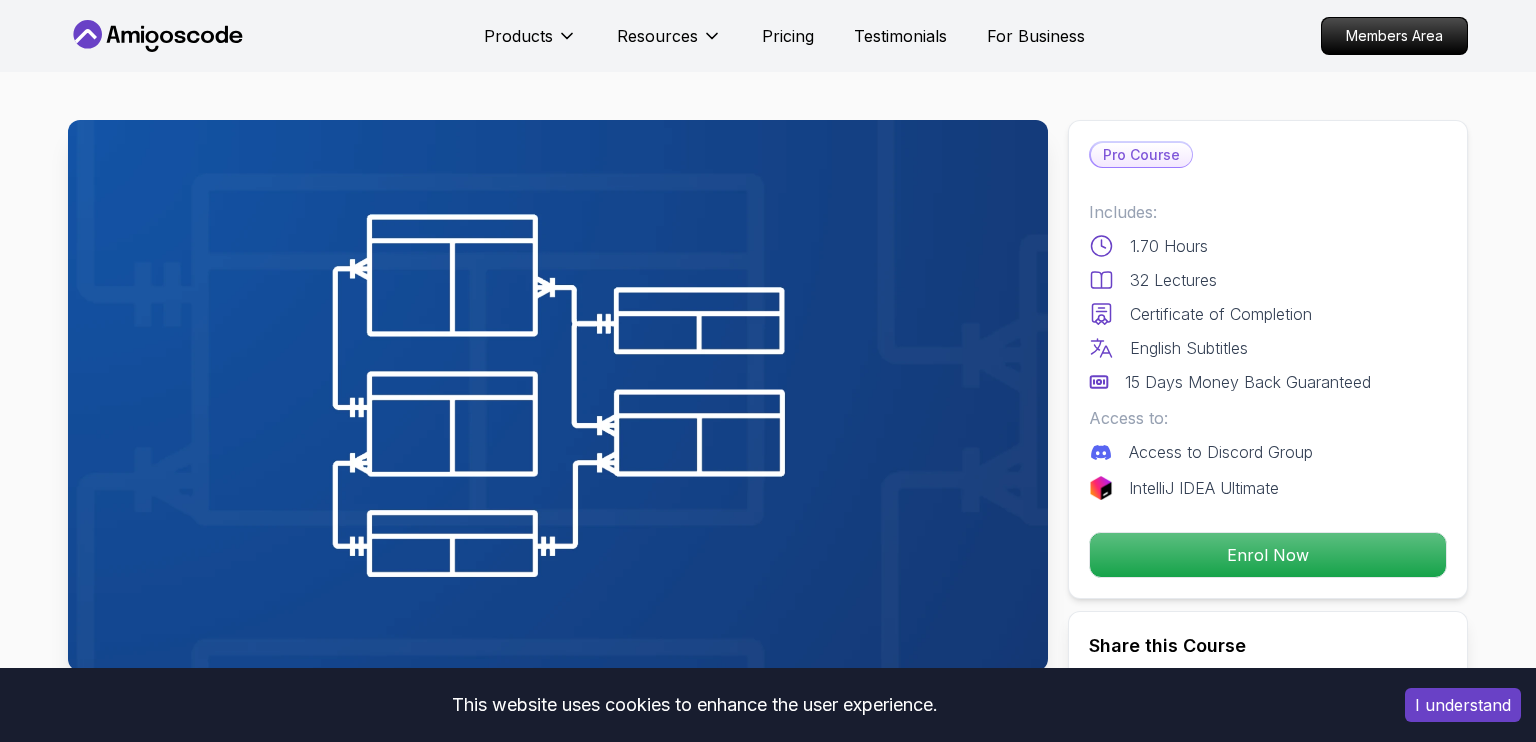 scroll, scrollTop: 0, scrollLeft: 0, axis: both 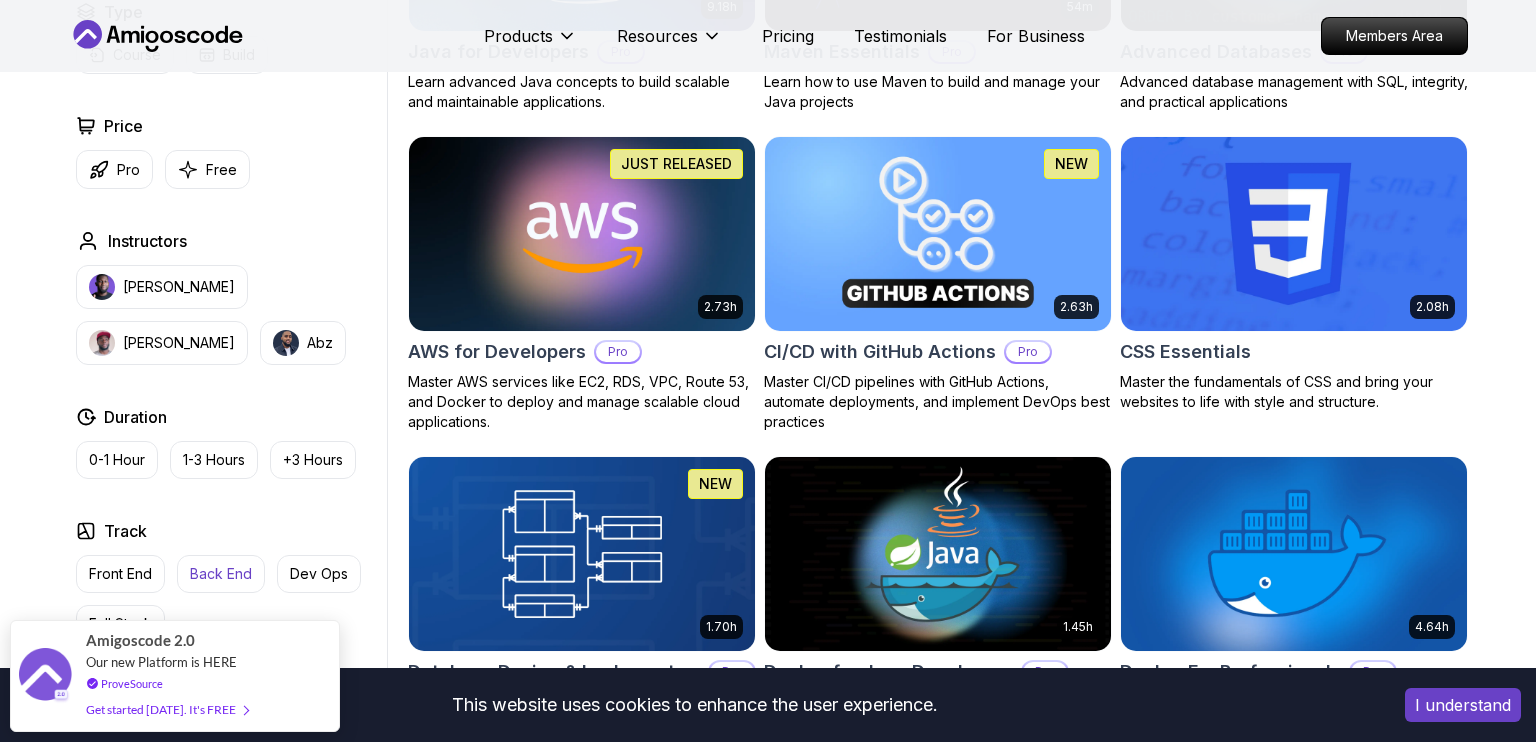 click on "Back End" at bounding box center [221, 574] 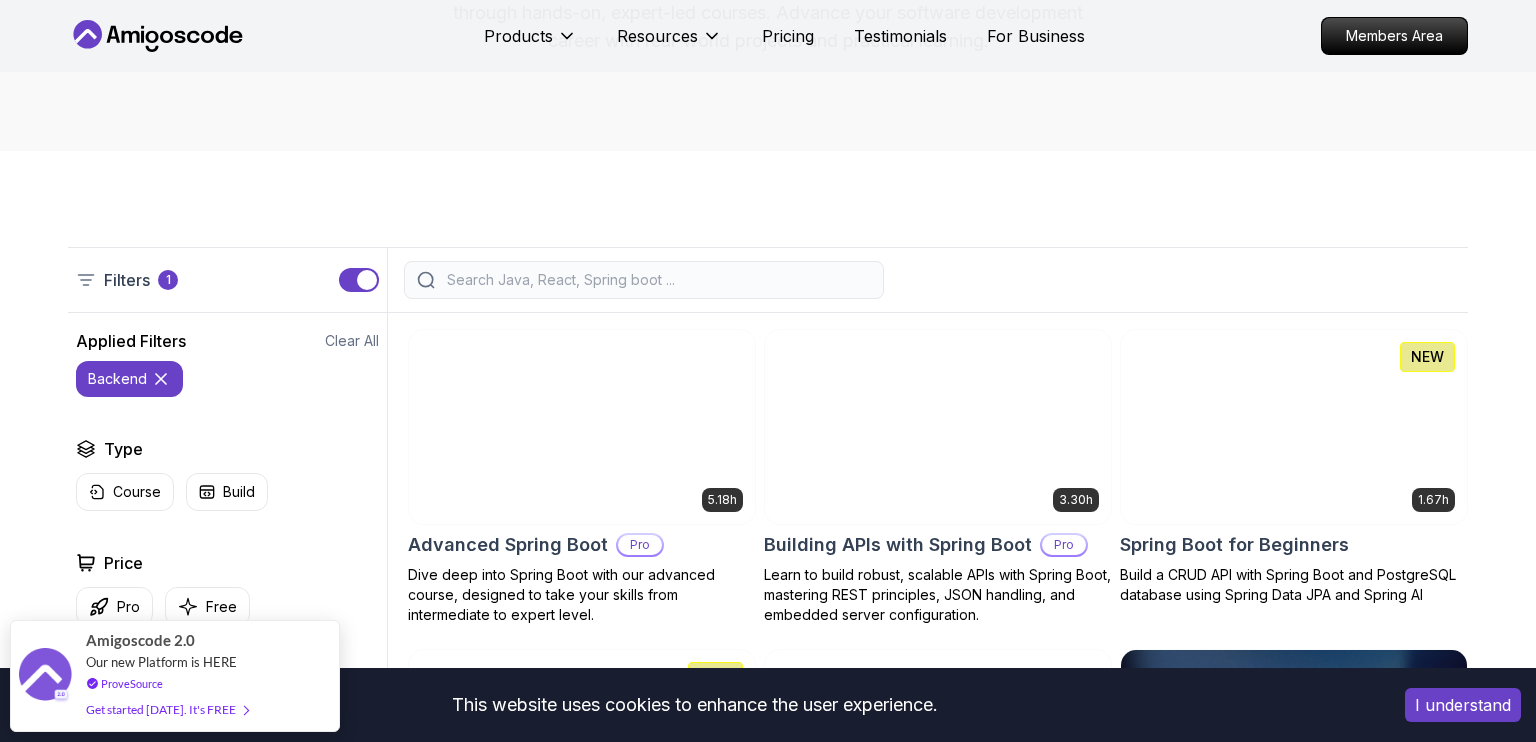 scroll, scrollTop: 0, scrollLeft: 0, axis: both 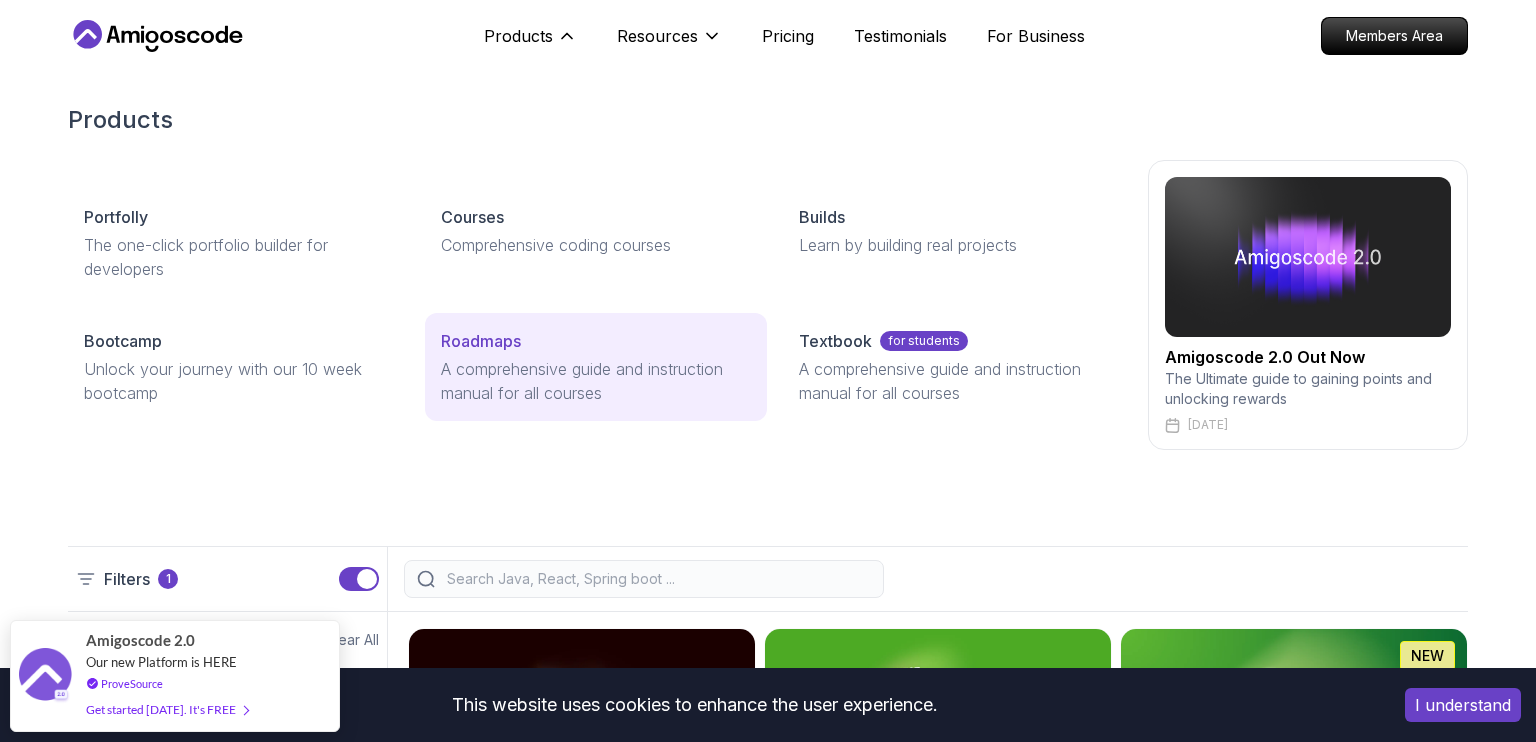 click on "A comprehensive guide and instruction manual for all courses" at bounding box center [595, 381] 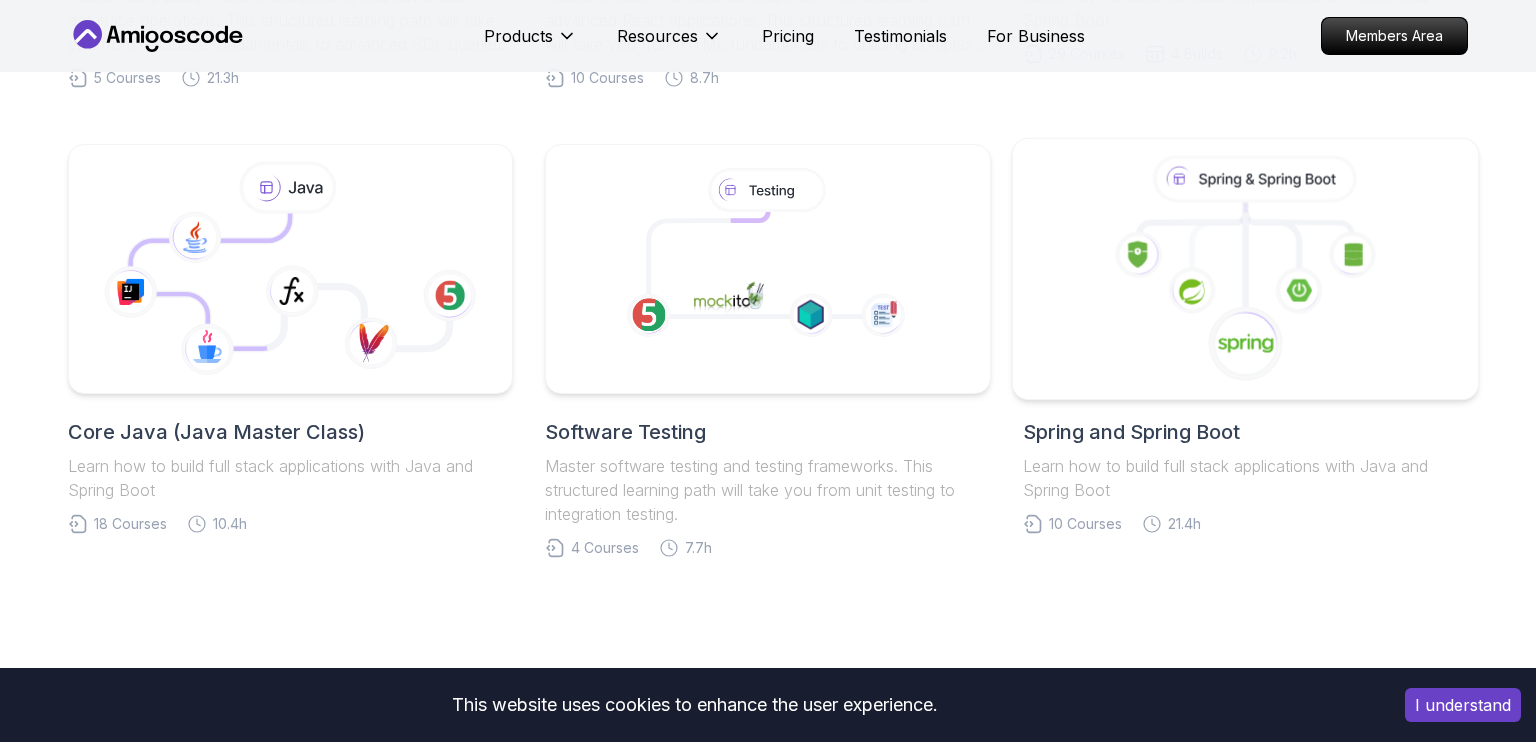 scroll, scrollTop: 872, scrollLeft: 0, axis: vertical 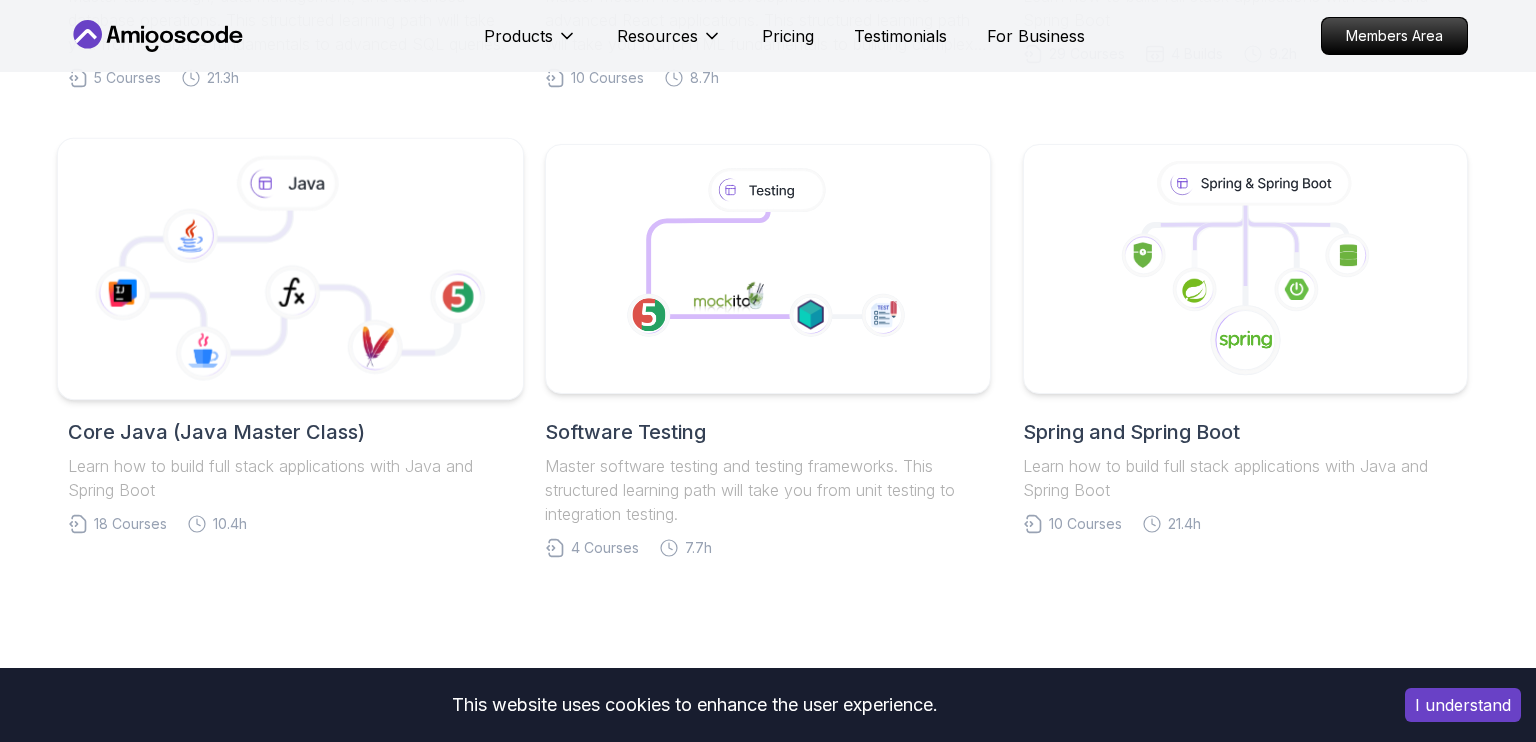 click 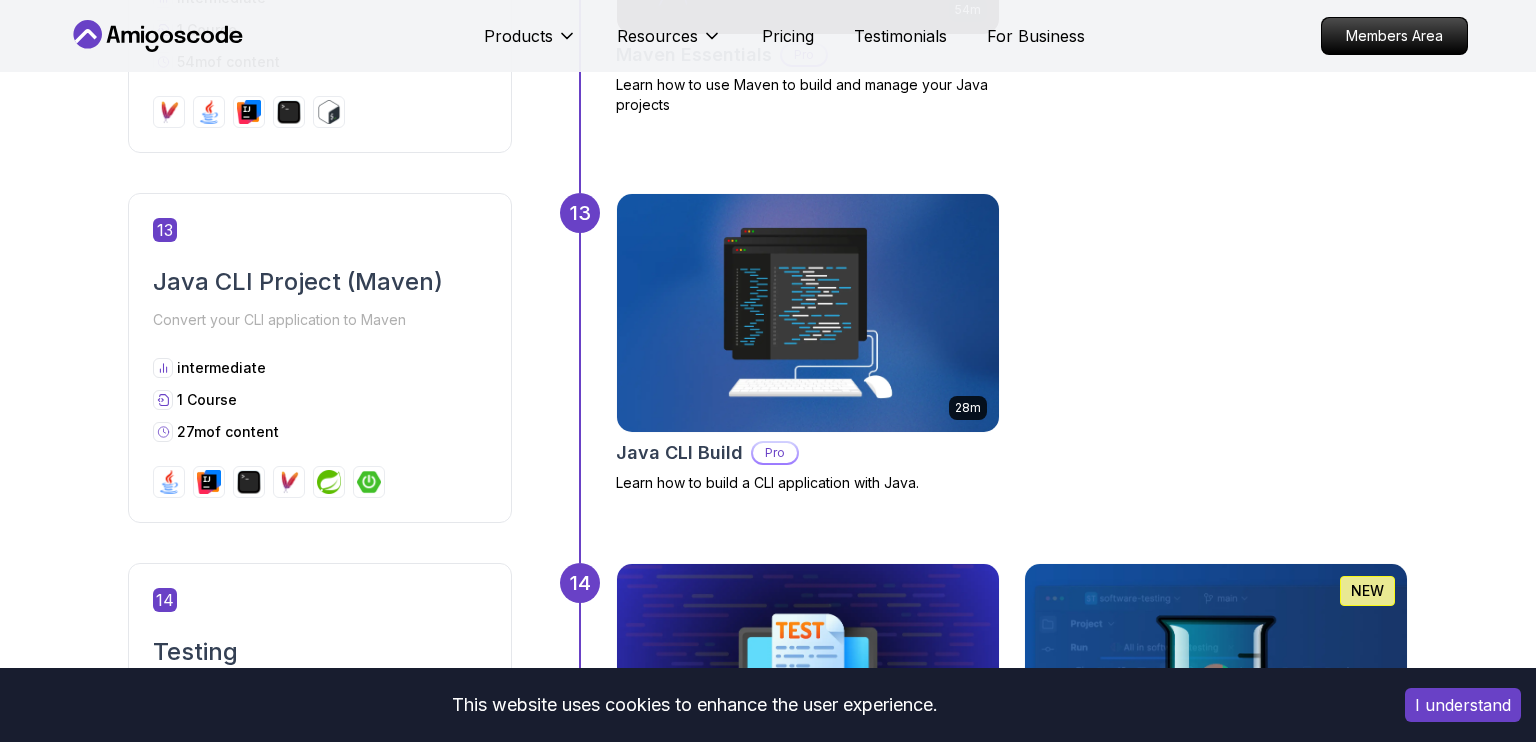 scroll, scrollTop: 5811, scrollLeft: 0, axis: vertical 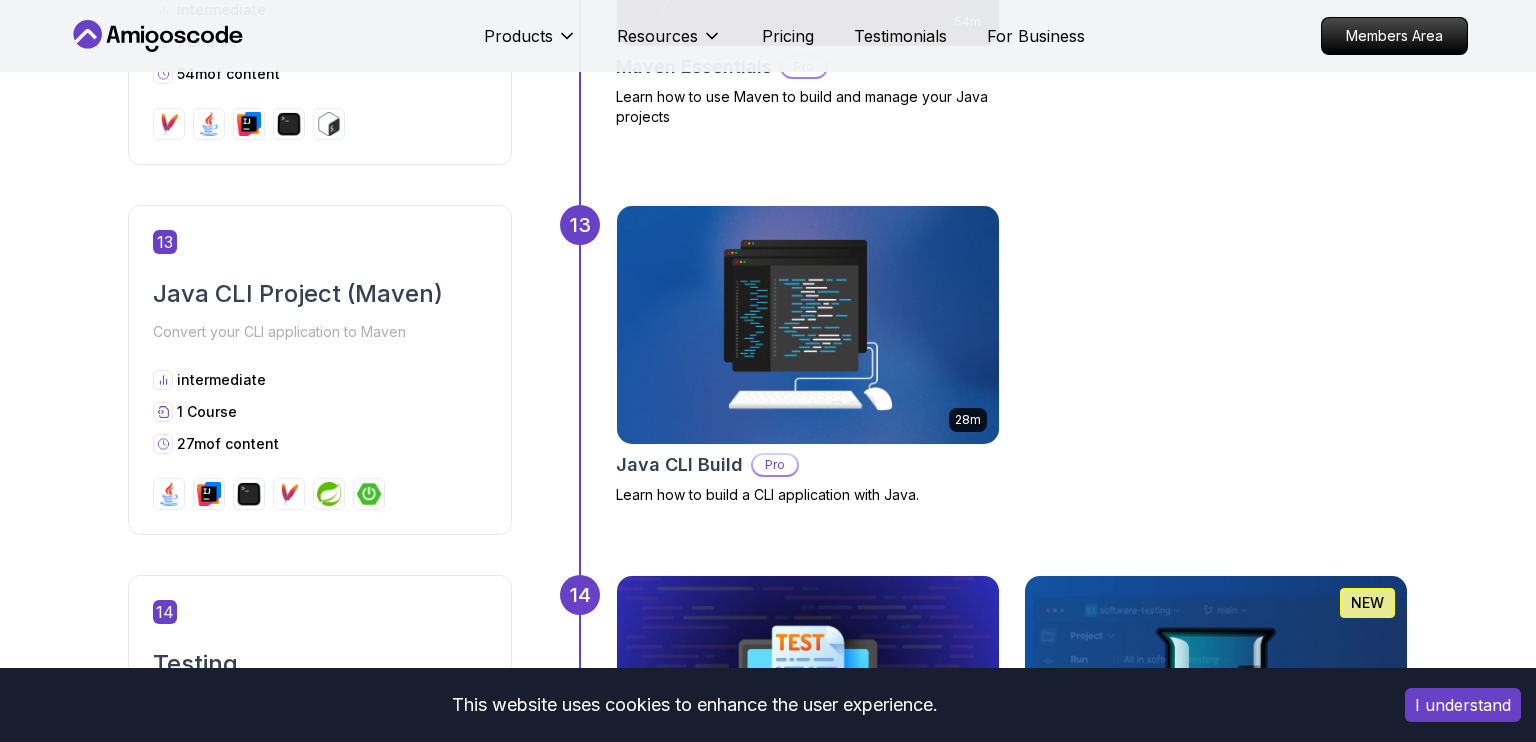click at bounding box center (807, 325) 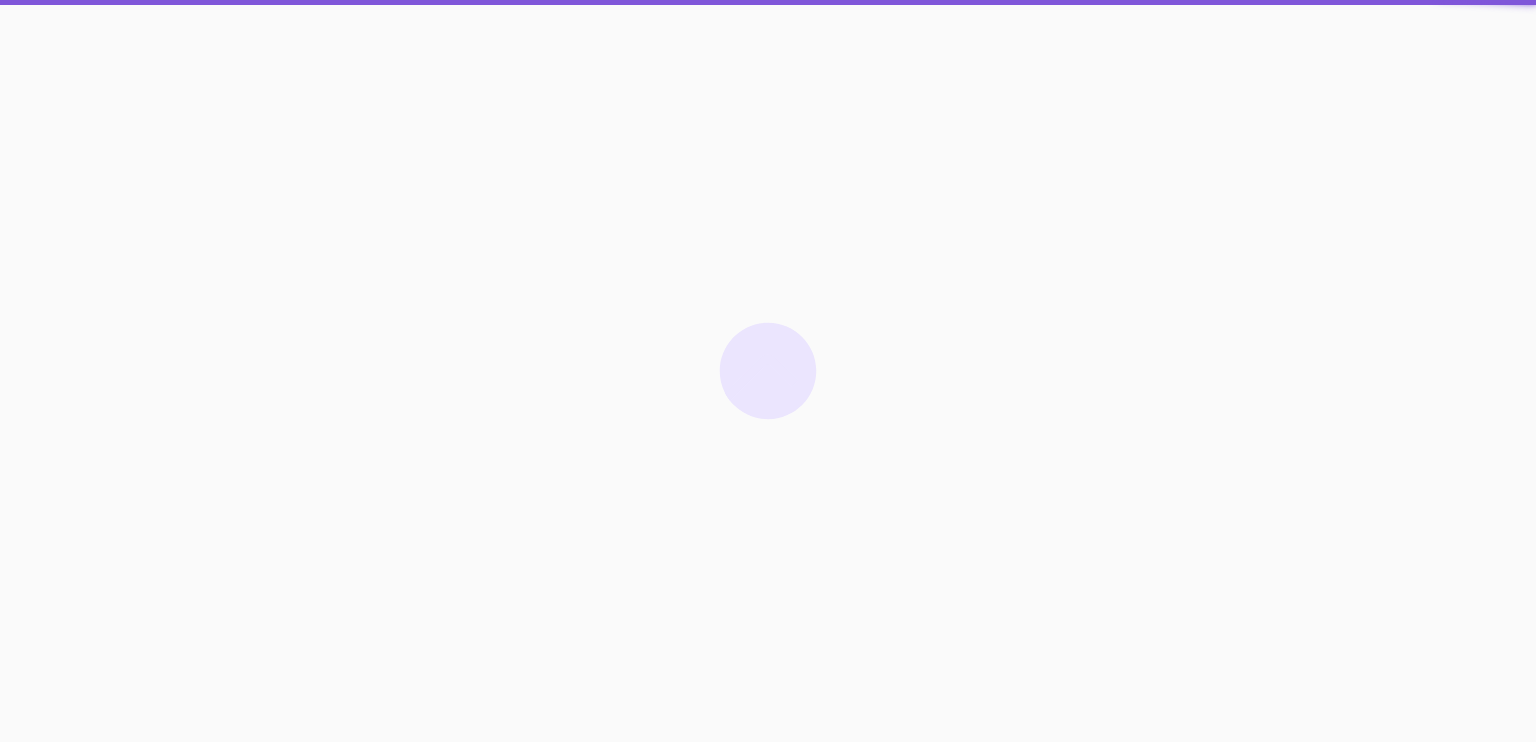 scroll, scrollTop: 0, scrollLeft: 0, axis: both 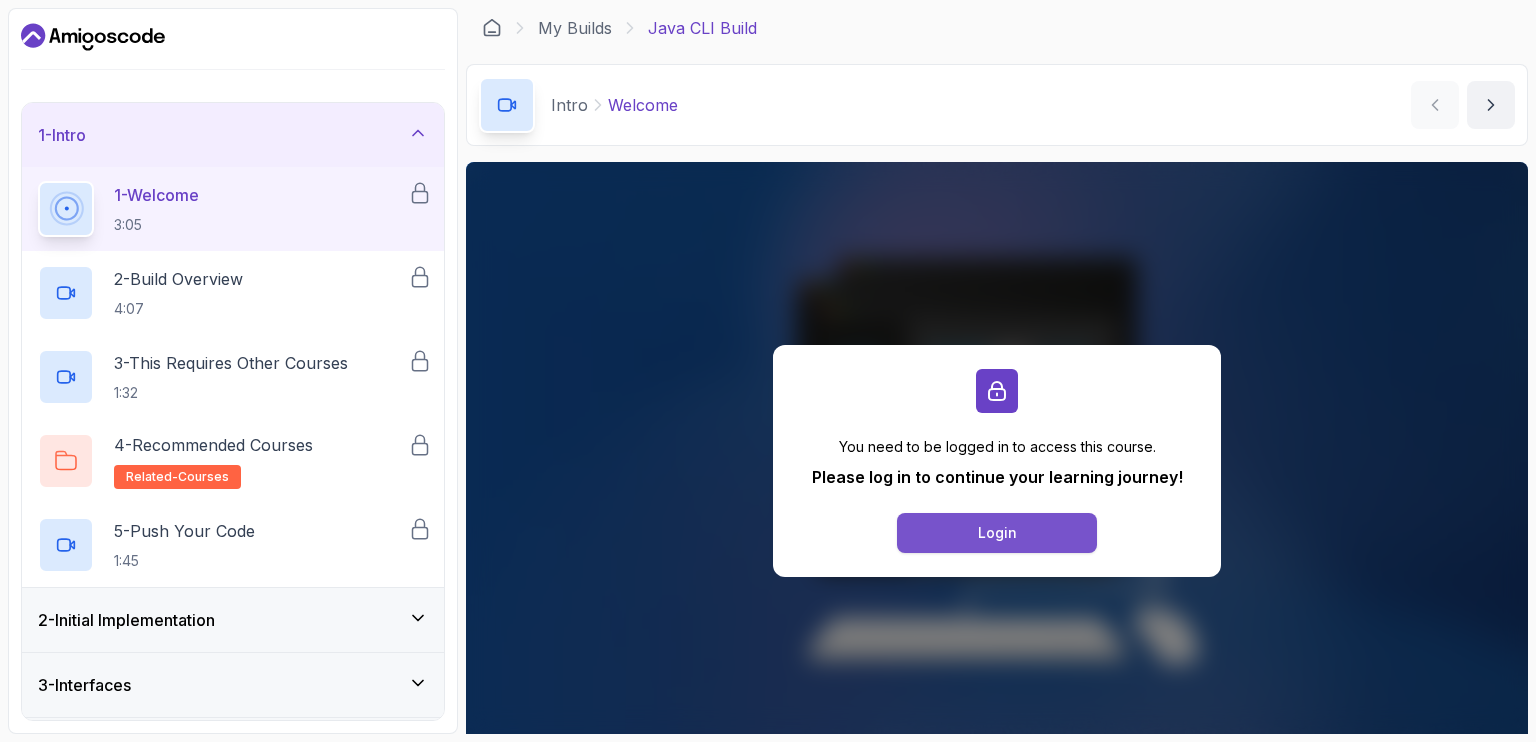 click on "Login" at bounding box center [997, 533] 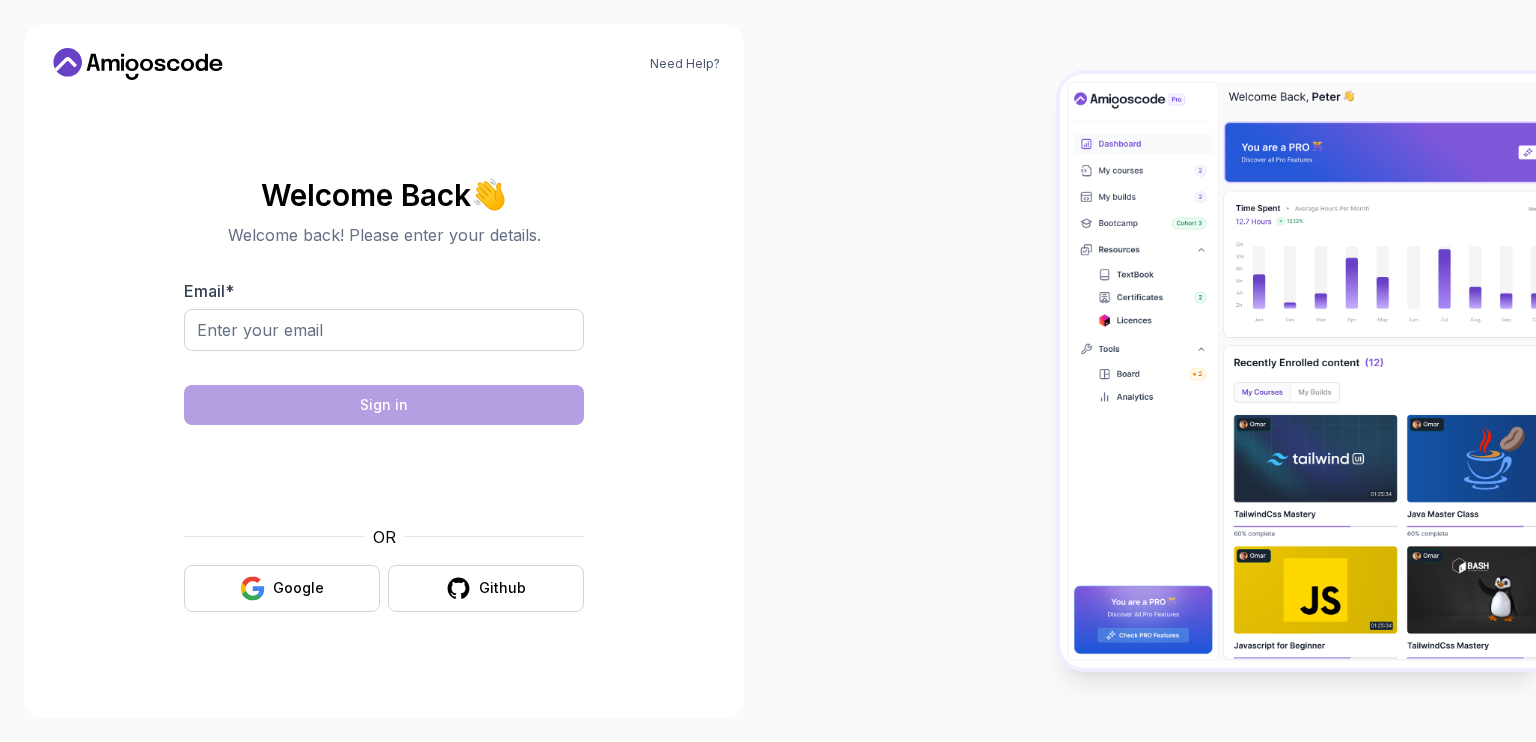 scroll, scrollTop: 0, scrollLeft: 0, axis: both 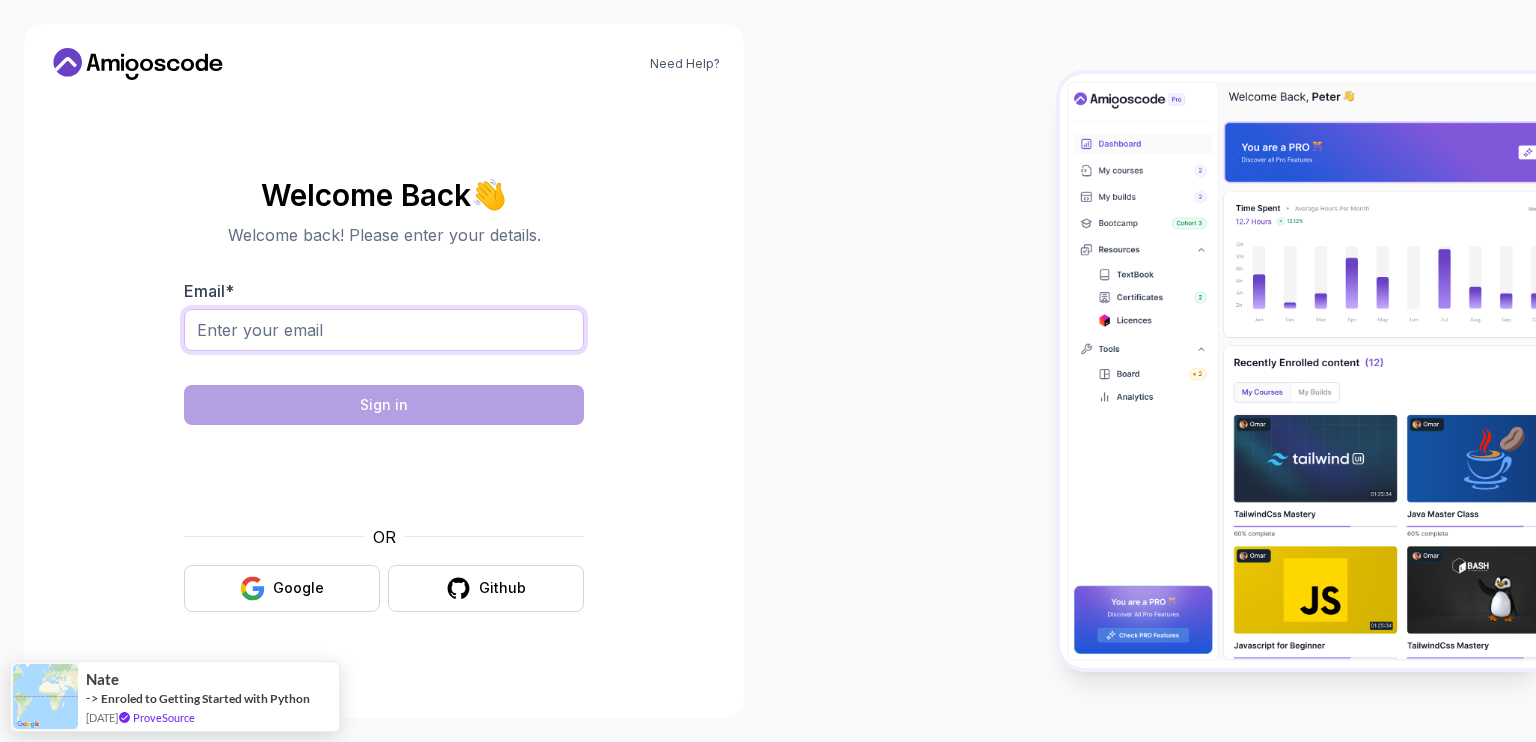 click on "Email *" at bounding box center [384, 330] 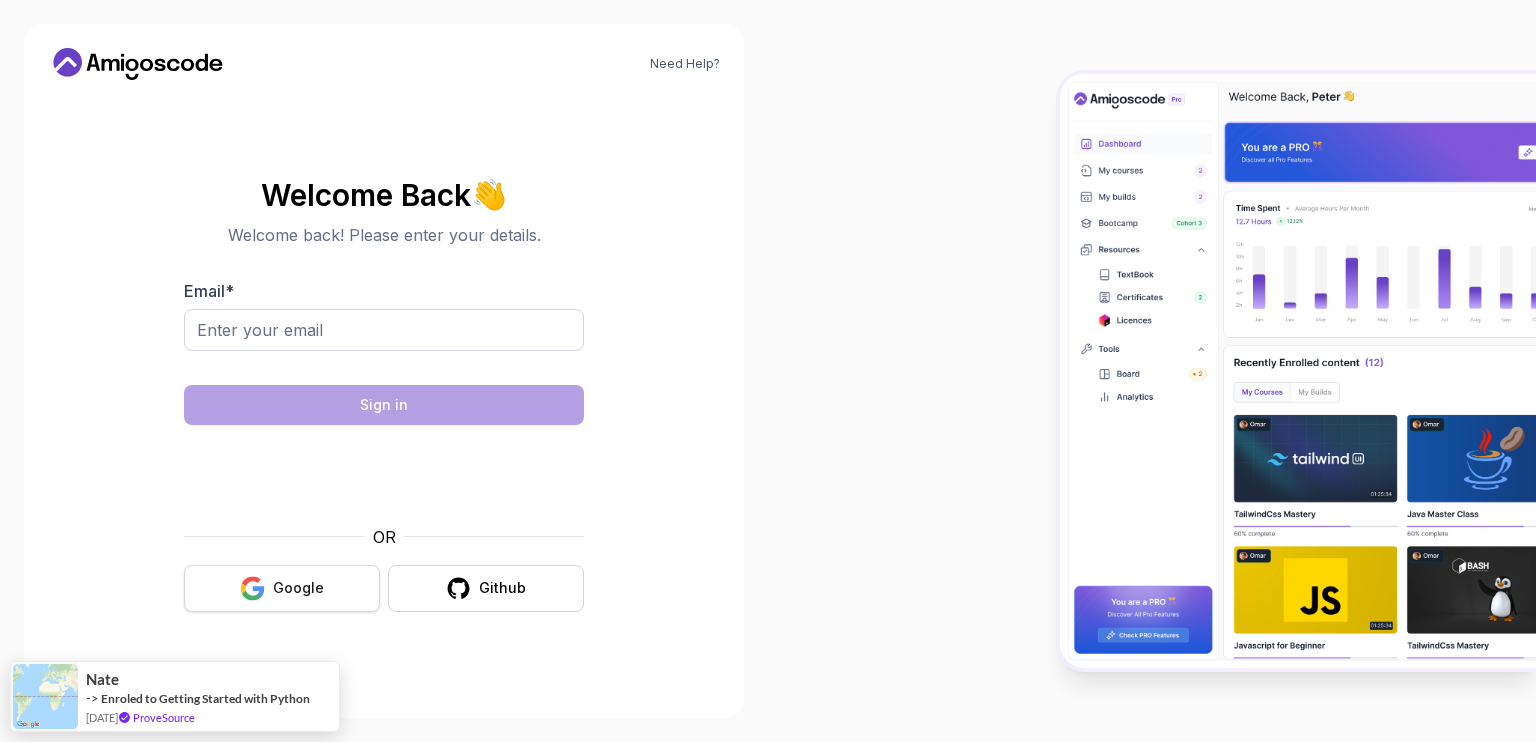 click on "Google" at bounding box center (298, 588) 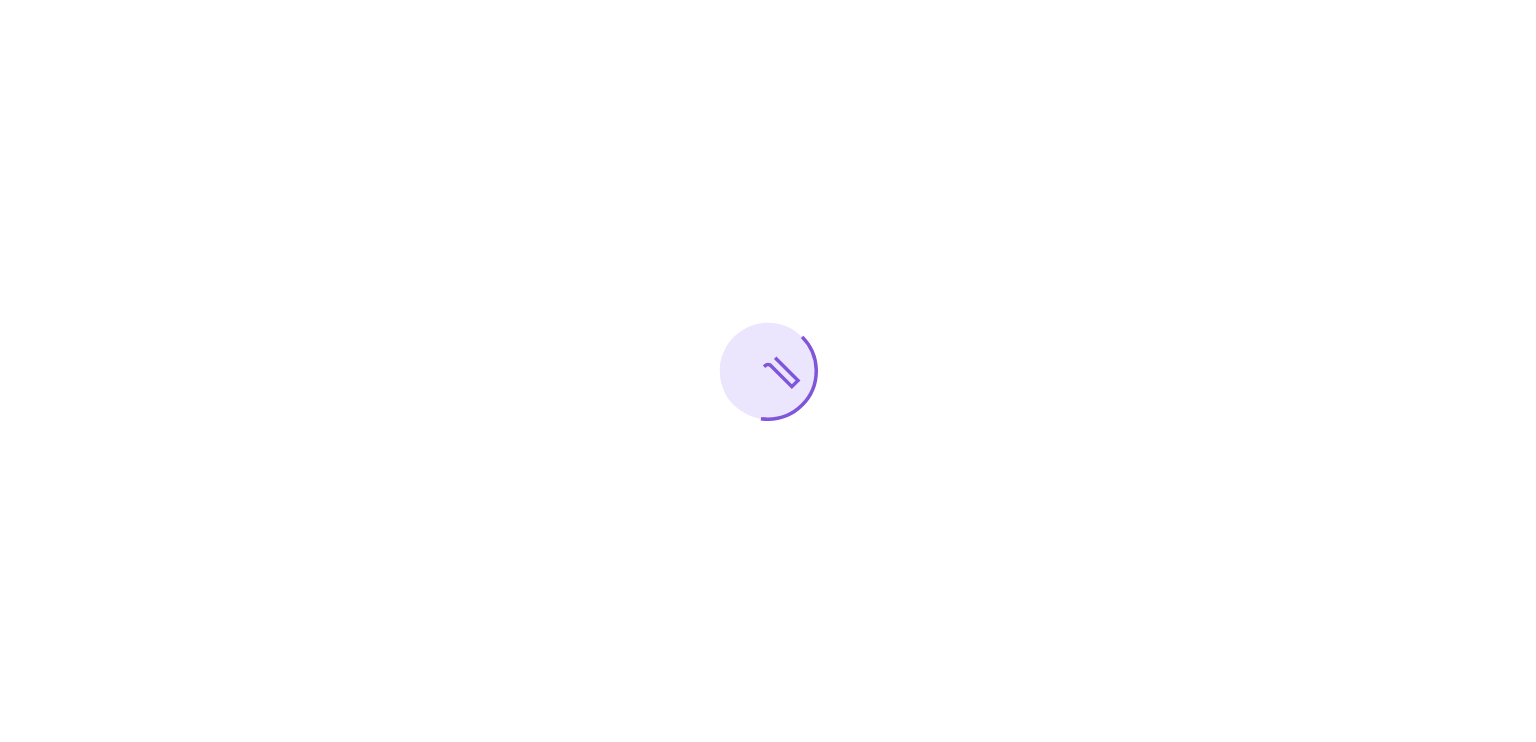 scroll, scrollTop: 0, scrollLeft: 0, axis: both 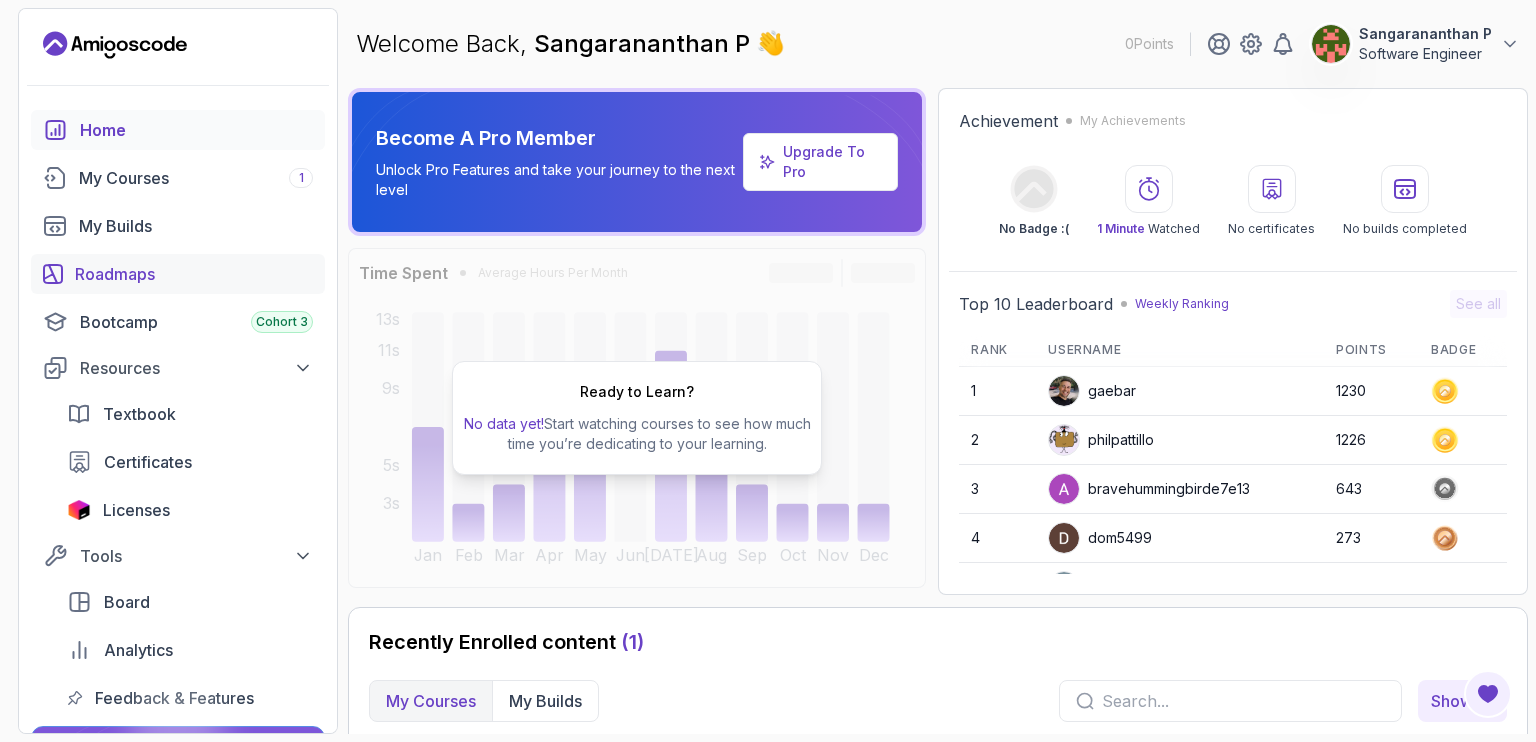 click on "Roadmaps" at bounding box center (194, 274) 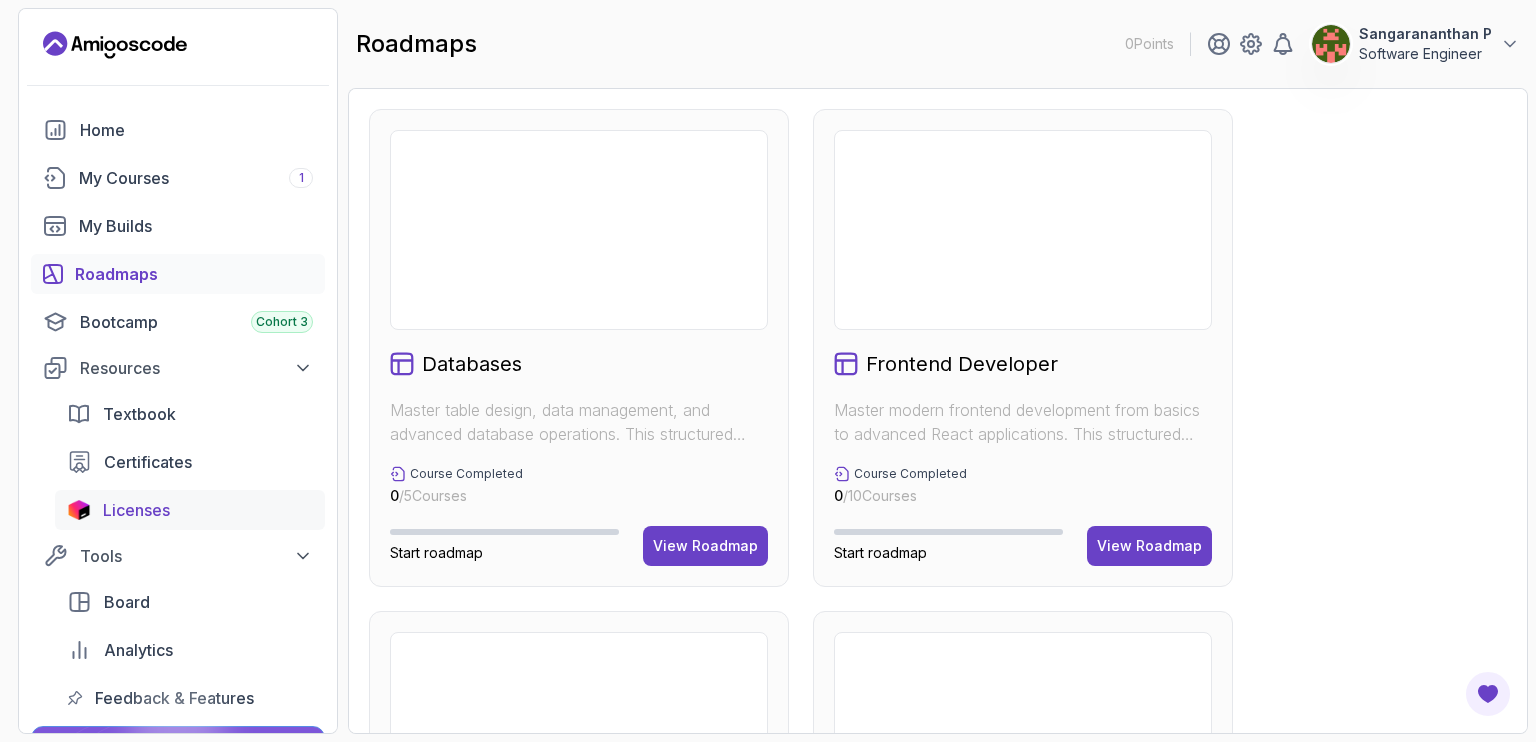 click on "Licenses" at bounding box center [136, 510] 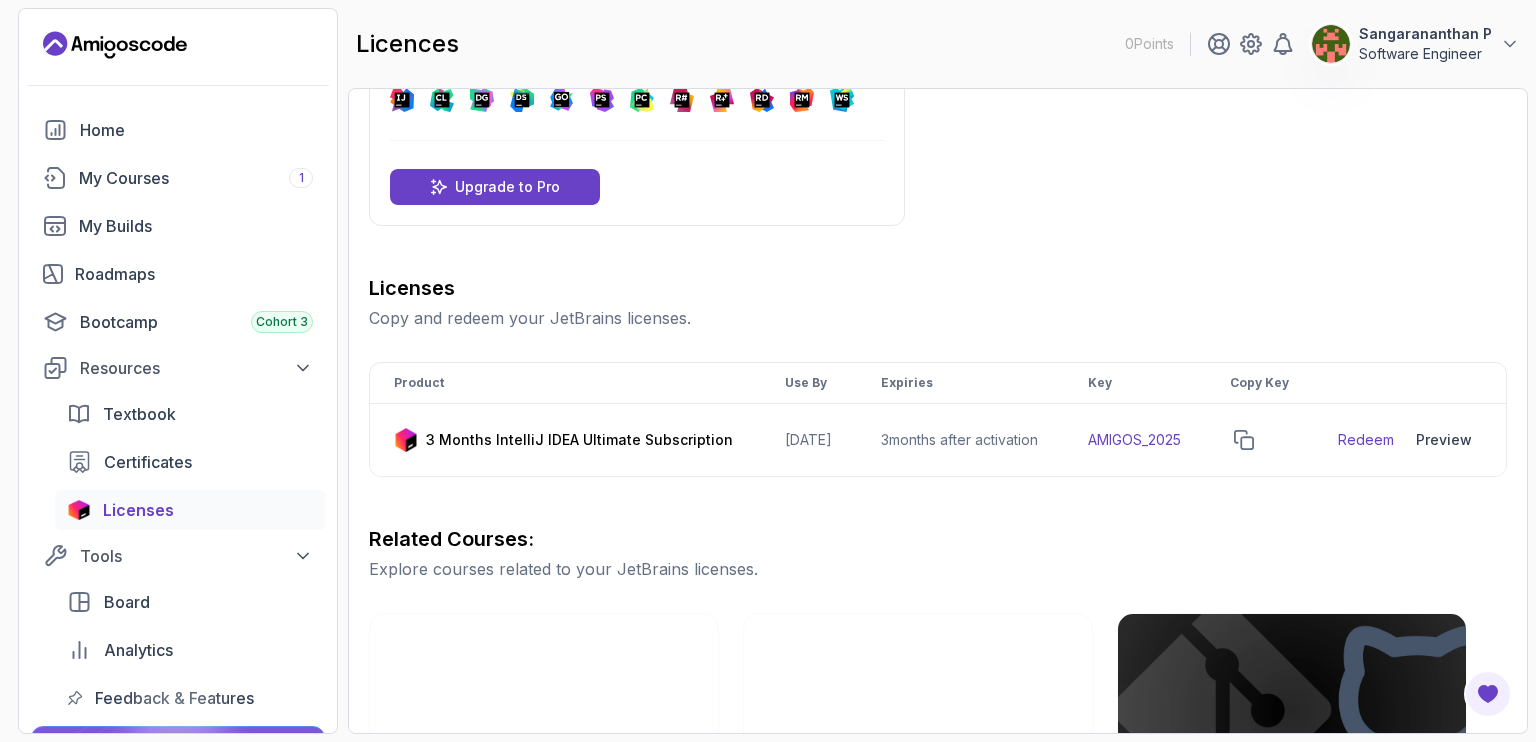 scroll, scrollTop: 108, scrollLeft: 0, axis: vertical 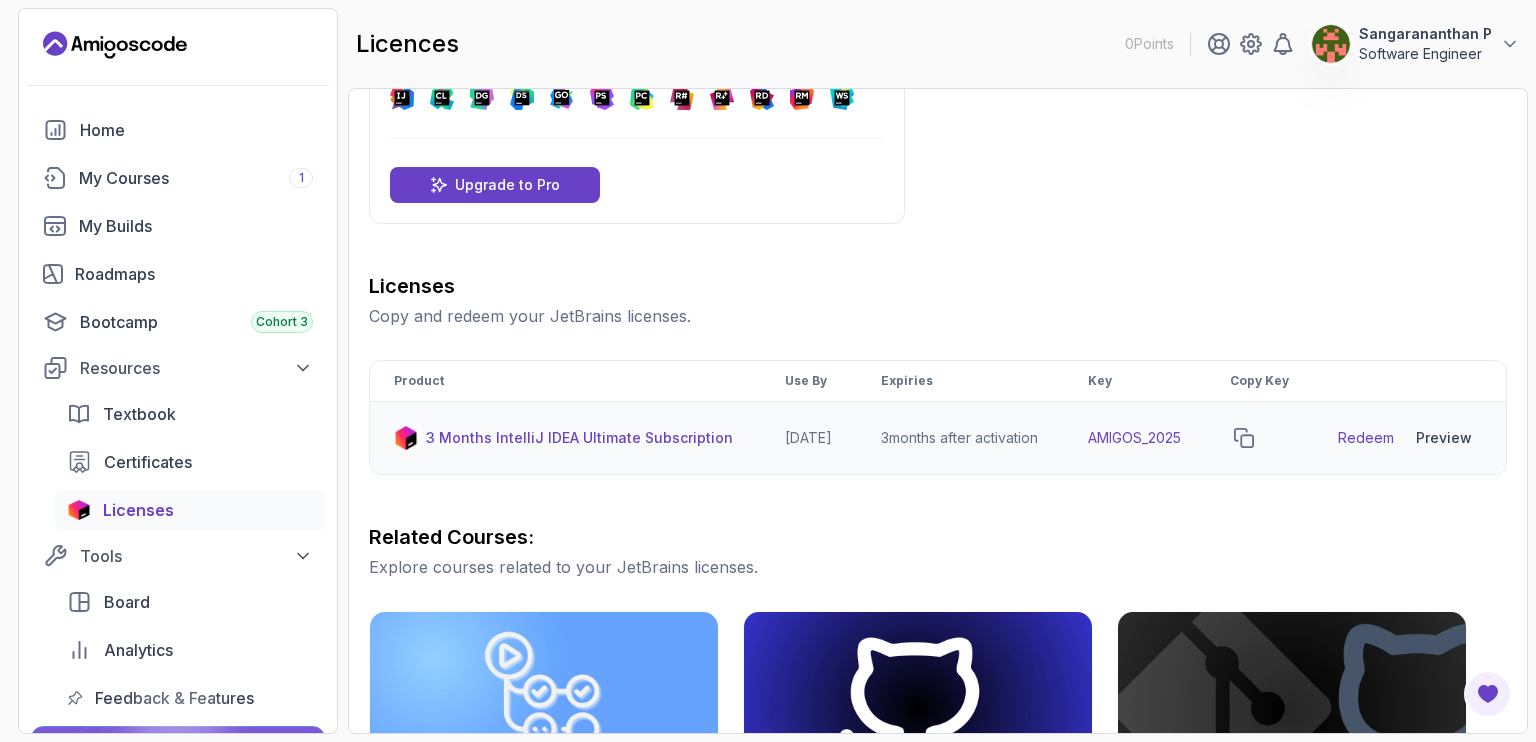 click on "Preview" at bounding box center (1444, 438) 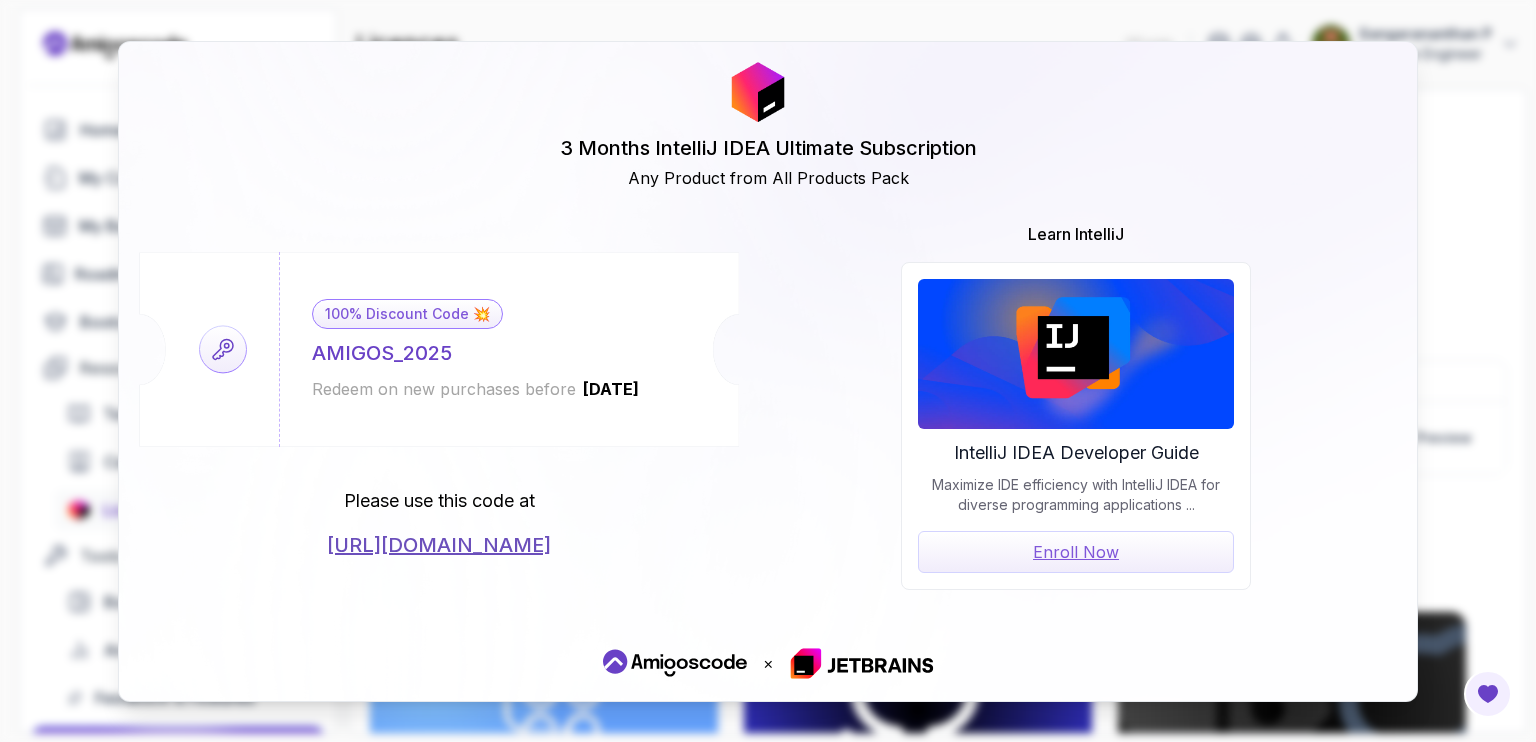 click on "3 Months IntelliJ IDEA Ultimate Subscription Any Product from All Products Pack 100% Discount Code 💥 AMIGOS_2025 Redeem on new purchases before   2026-06-12 Please use this code at https://jetbrains.com/store/redeem/ Learn IntelliJ IntelliJ IDEA Developer Guide Maximize IDE efficiency with IntelliJ IDEA for diverse programming applications ... Enroll Now ×" at bounding box center [768, 371] 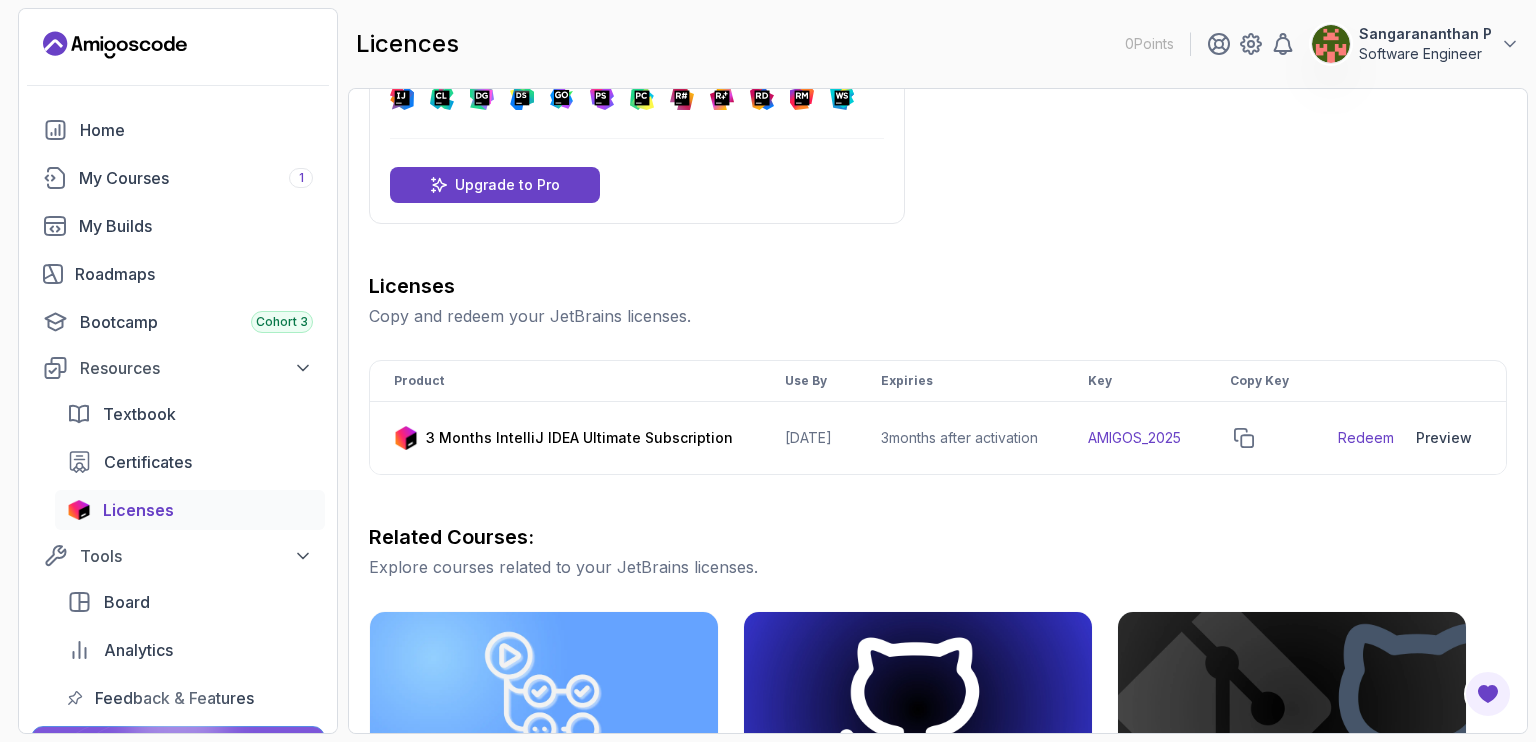 scroll, scrollTop: 0, scrollLeft: 0, axis: both 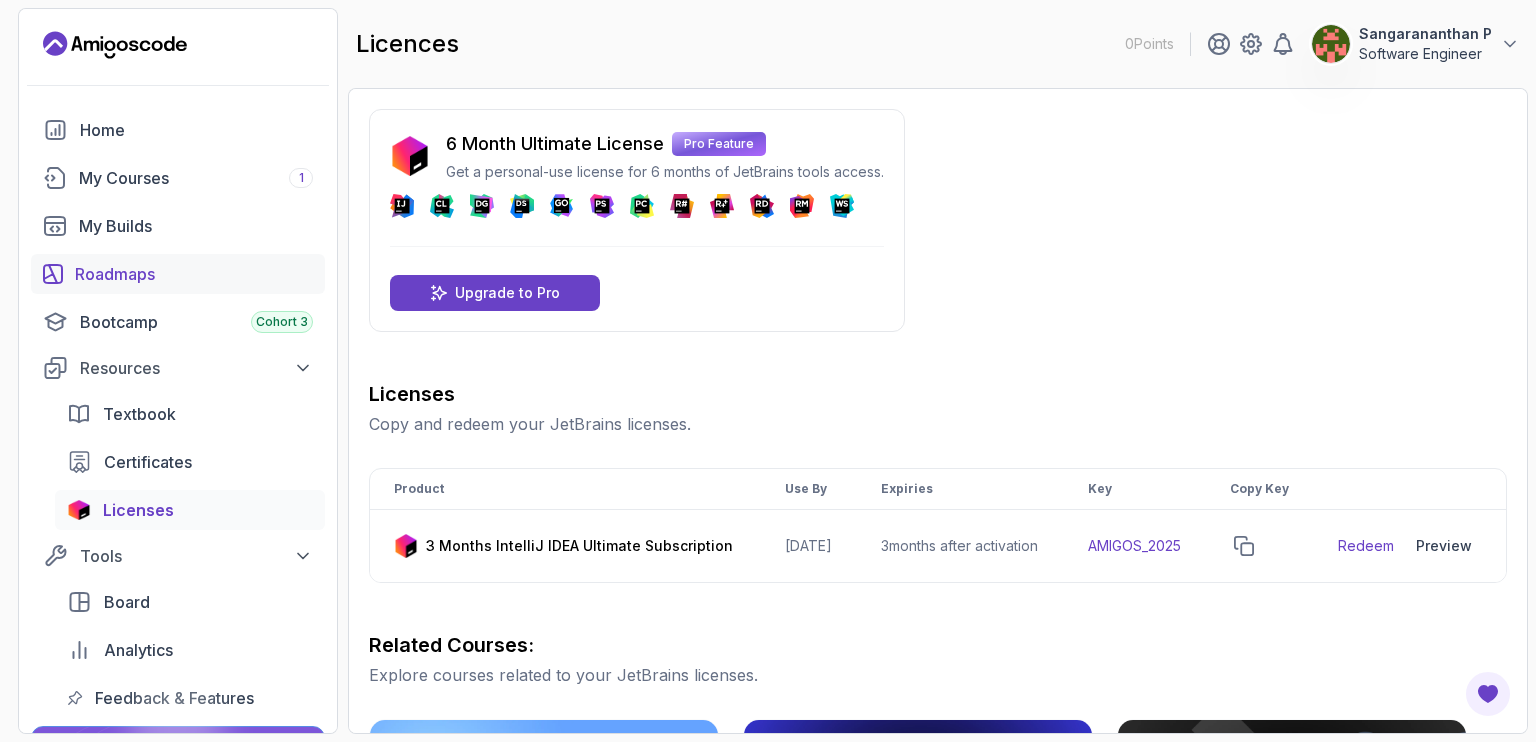 click on "Roadmaps" at bounding box center (194, 274) 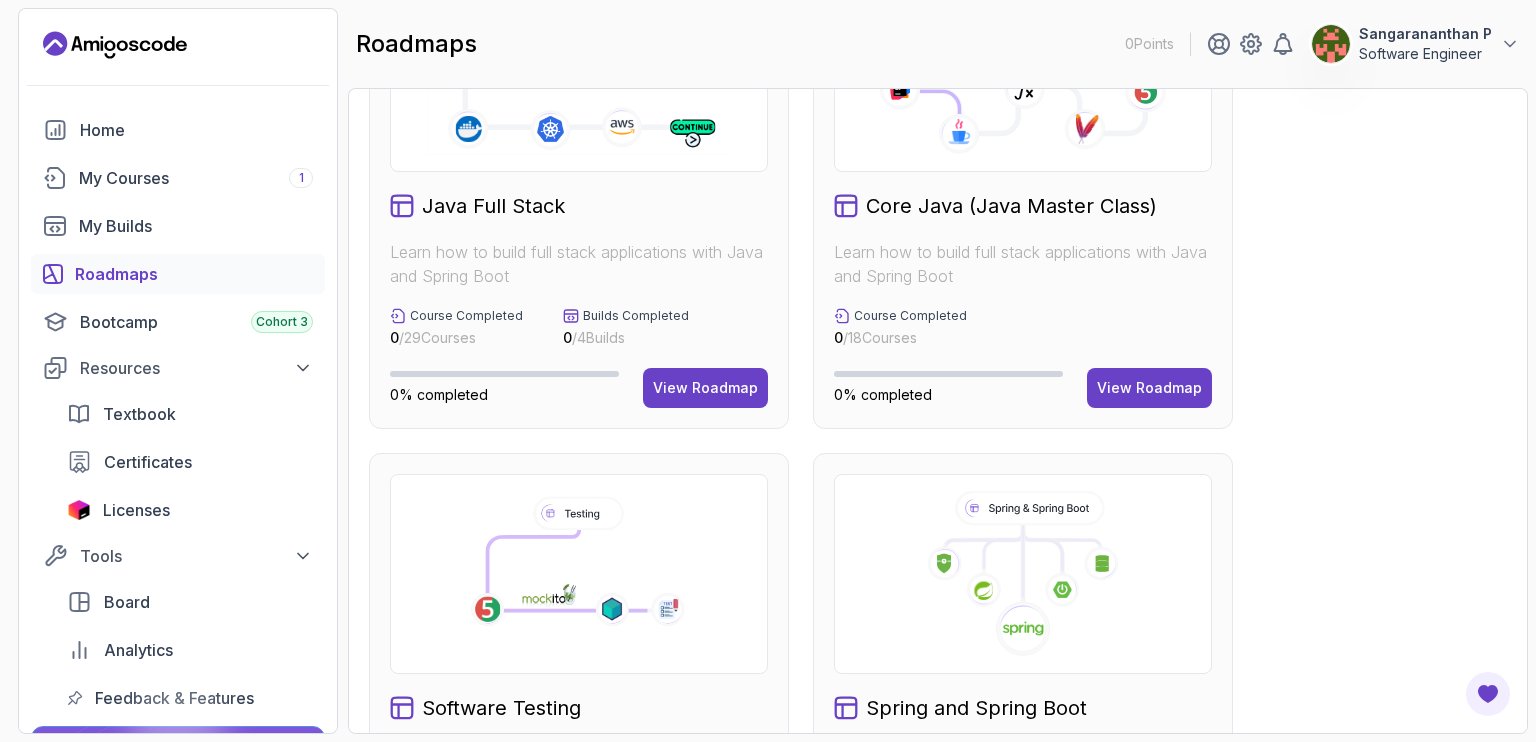 scroll, scrollTop: 656, scrollLeft: 0, axis: vertical 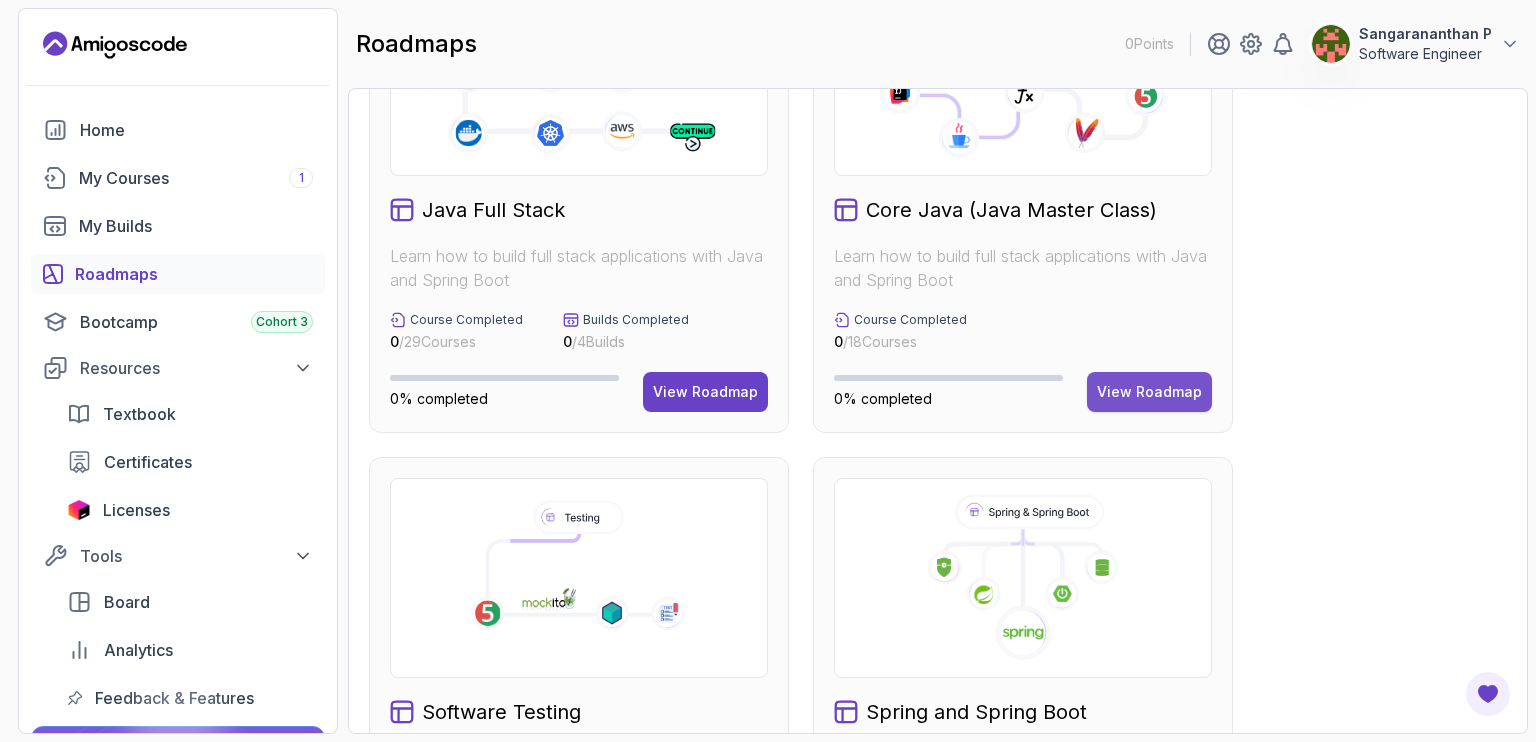 click on "View Roadmap" at bounding box center [1149, 392] 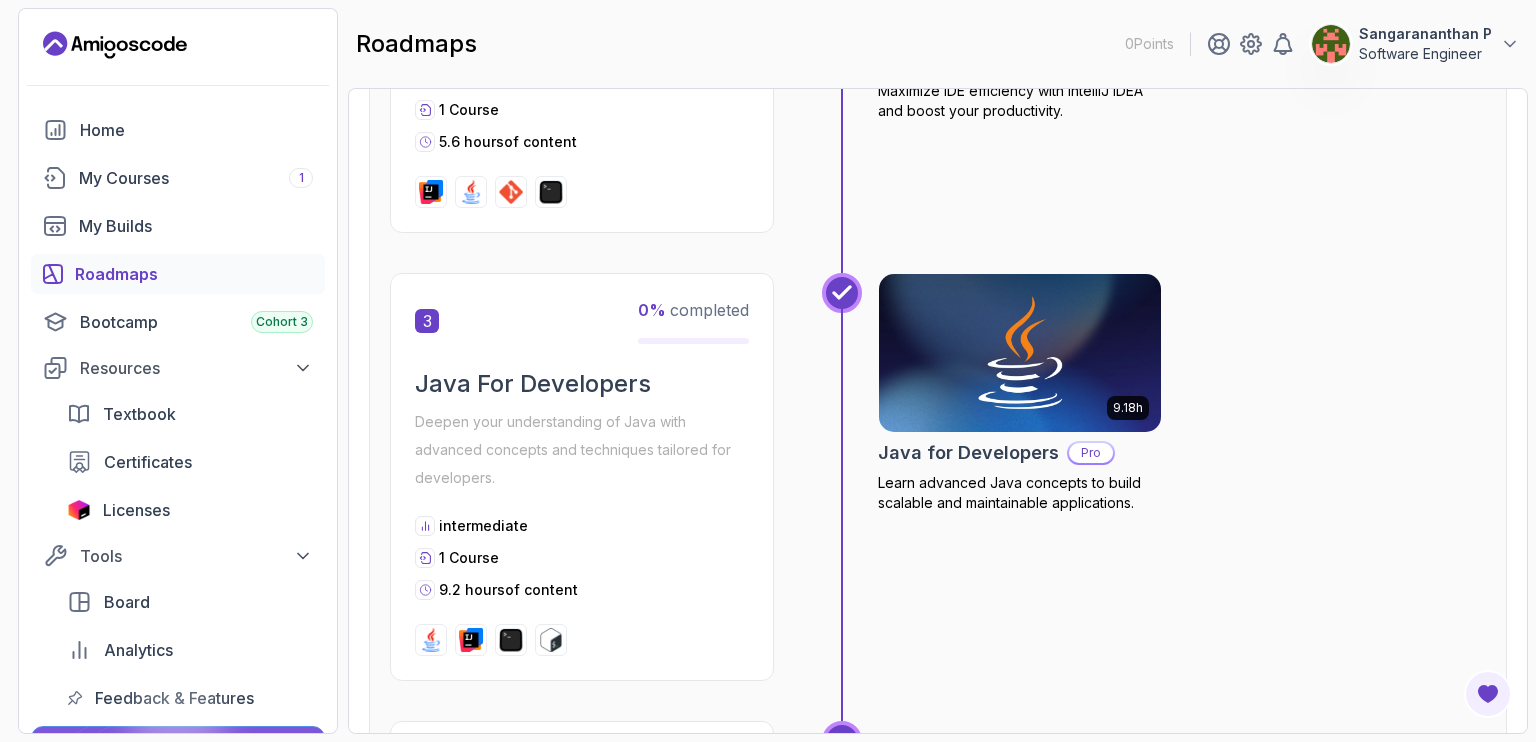 scroll, scrollTop: 1096, scrollLeft: 0, axis: vertical 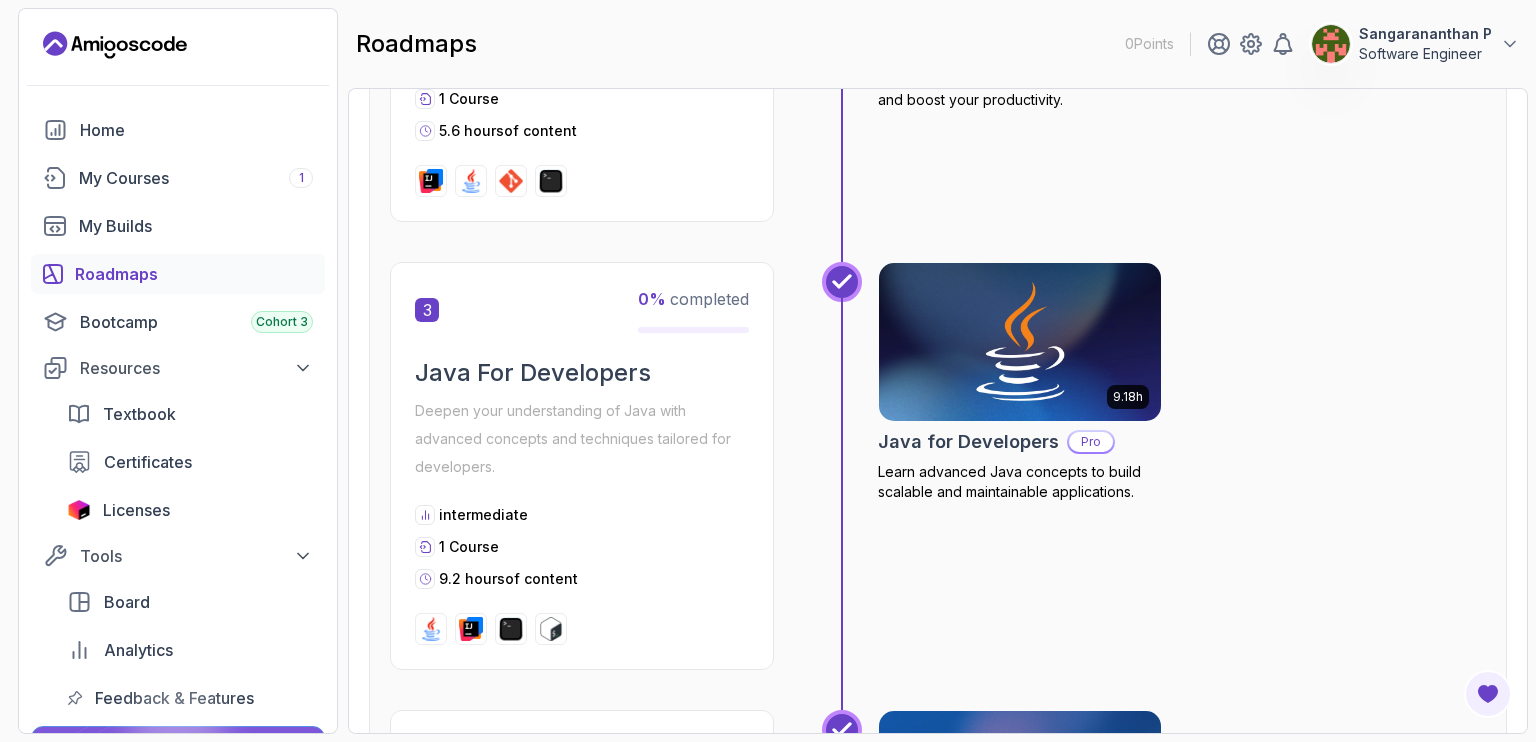 click on "9.18h Java for Developers Pro Learn advanced Java concepts to build scalable and maintainable applications." at bounding box center [1020, 382] 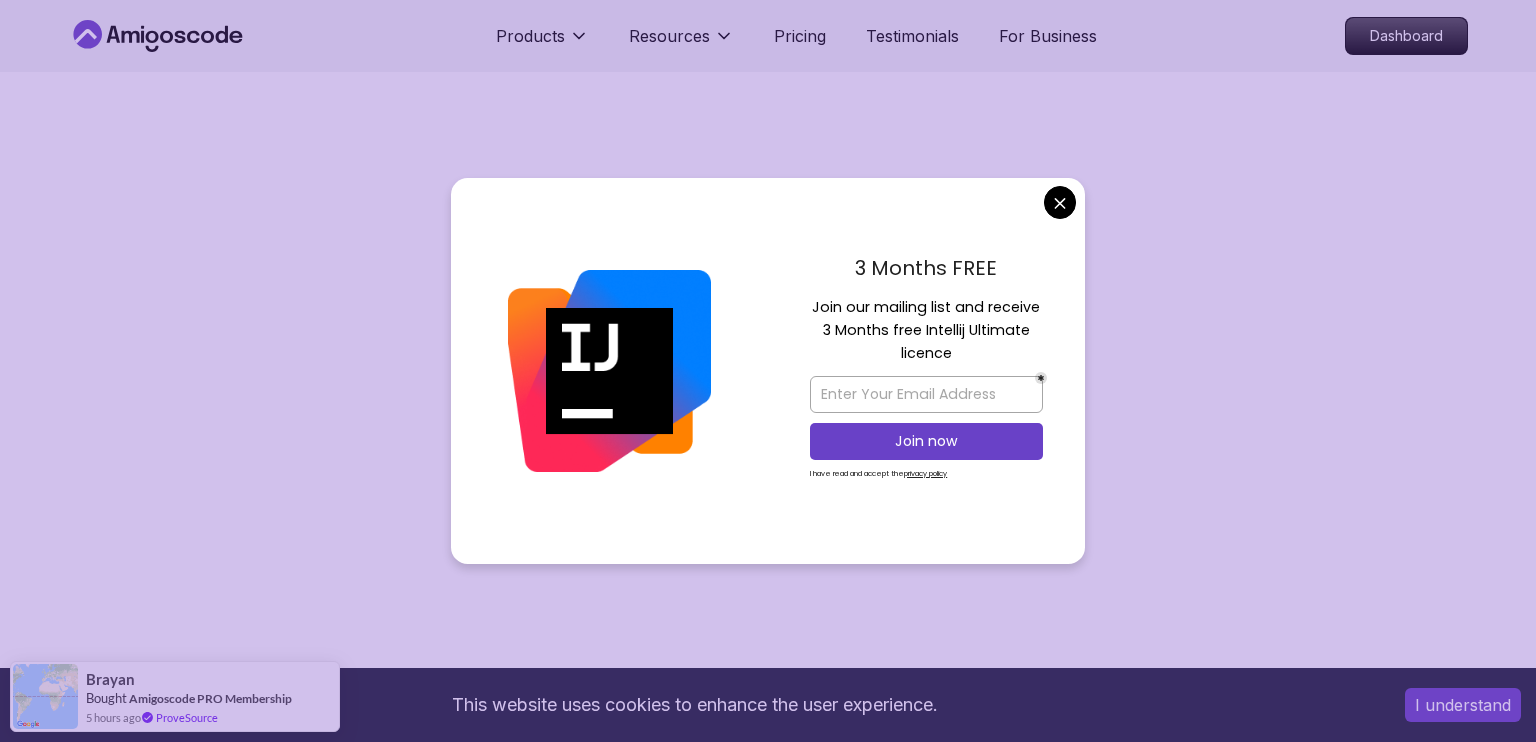 click on "I understand" at bounding box center [1463, 705] 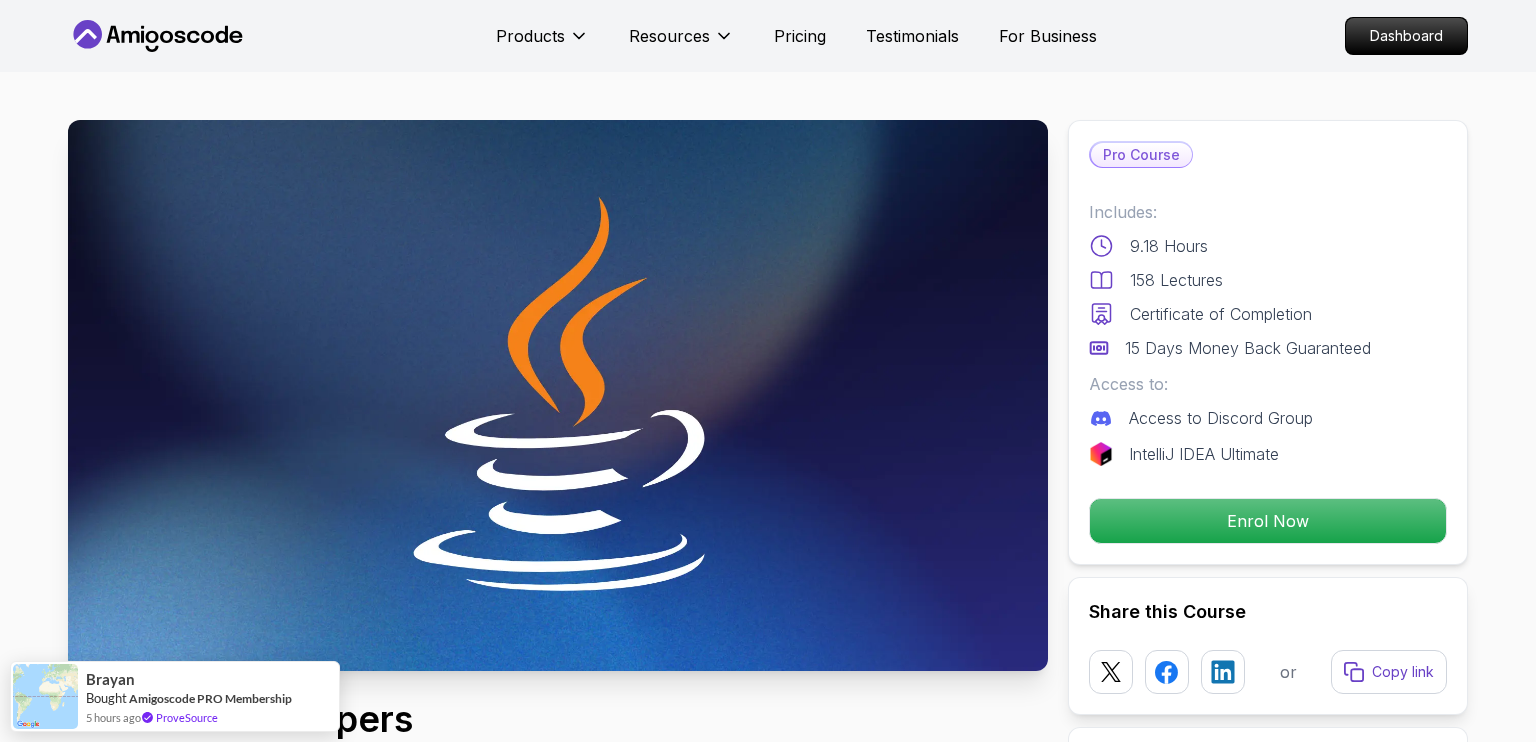 click on "Products Resources Pricing Testimonials For Business Dashboard Products Resources Pricing Testimonials For Business Dashboard Java for Developers Learn advanced Java concepts to build scalable and maintainable applications. Mama Samba Braima Djalo  /   Instructor Pro Course Includes: 9.18 Hours 158 Lectures Certificate of Completion 15 Days Money Back Guaranteed Access to: Access to Discord Group IntelliJ IDEA Ultimate Enrol Now Share this Course or Copy link Got a Team of 5 or More? With one subscription, give your entire team access to all courses and features. Check our Business Plan Mama Samba Braima Djalo  /   Instructor What you will learn java intellij terminal bash Advanced Language Features - Understand access modifiers, the static keyword, and advanced method functionalities. Object-Oriented Programming - Dive into classes, objects, constructors, and concepts like `@Override` and `equals()`. Working with Files - Read, write, and manage files using modern Java techniques like try-with-resources." at bounding box center [768, 5077] 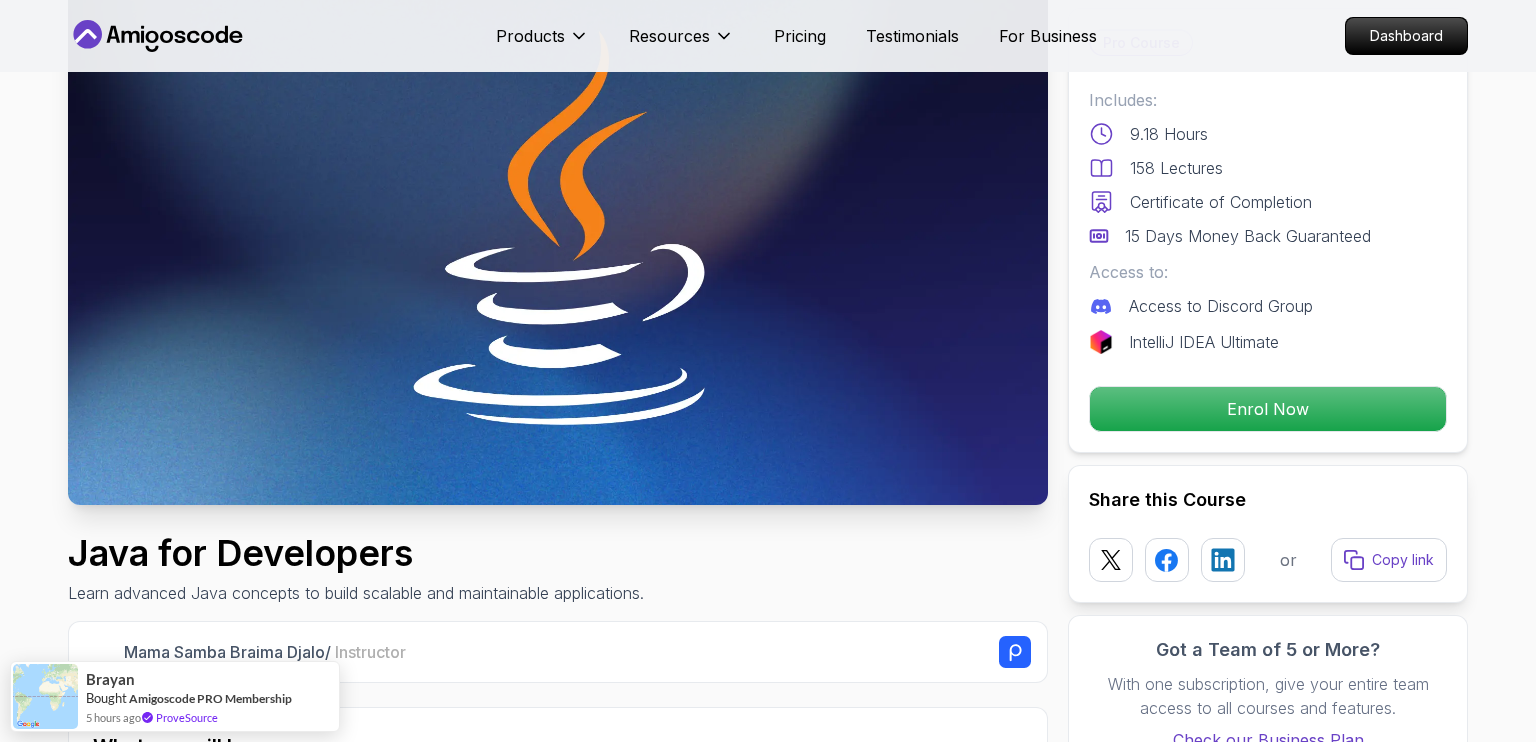 scroll, scrollTop: 167, scrollLeft: 0, axis: vertical 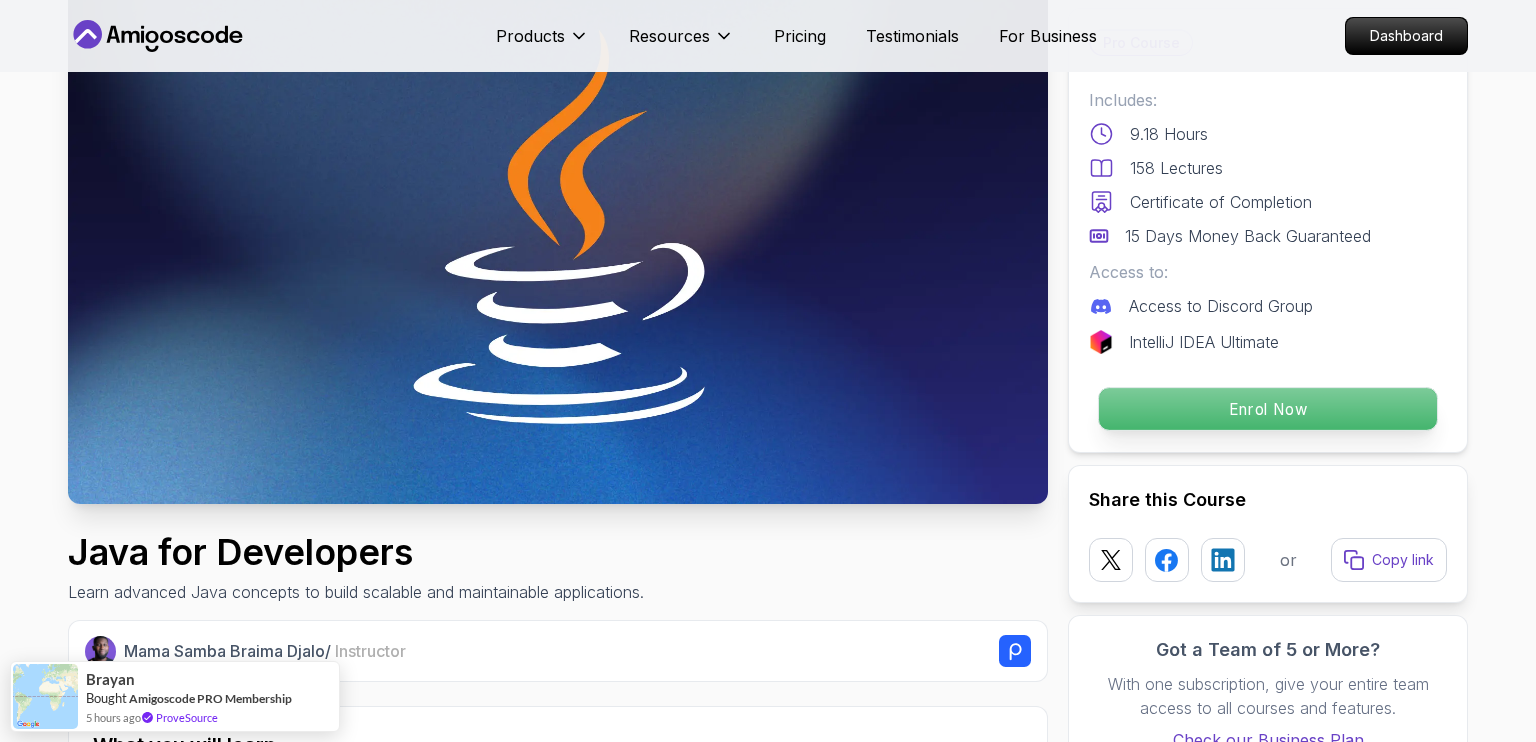 click on "Enrol Now" at bounding box center [1268, 409] 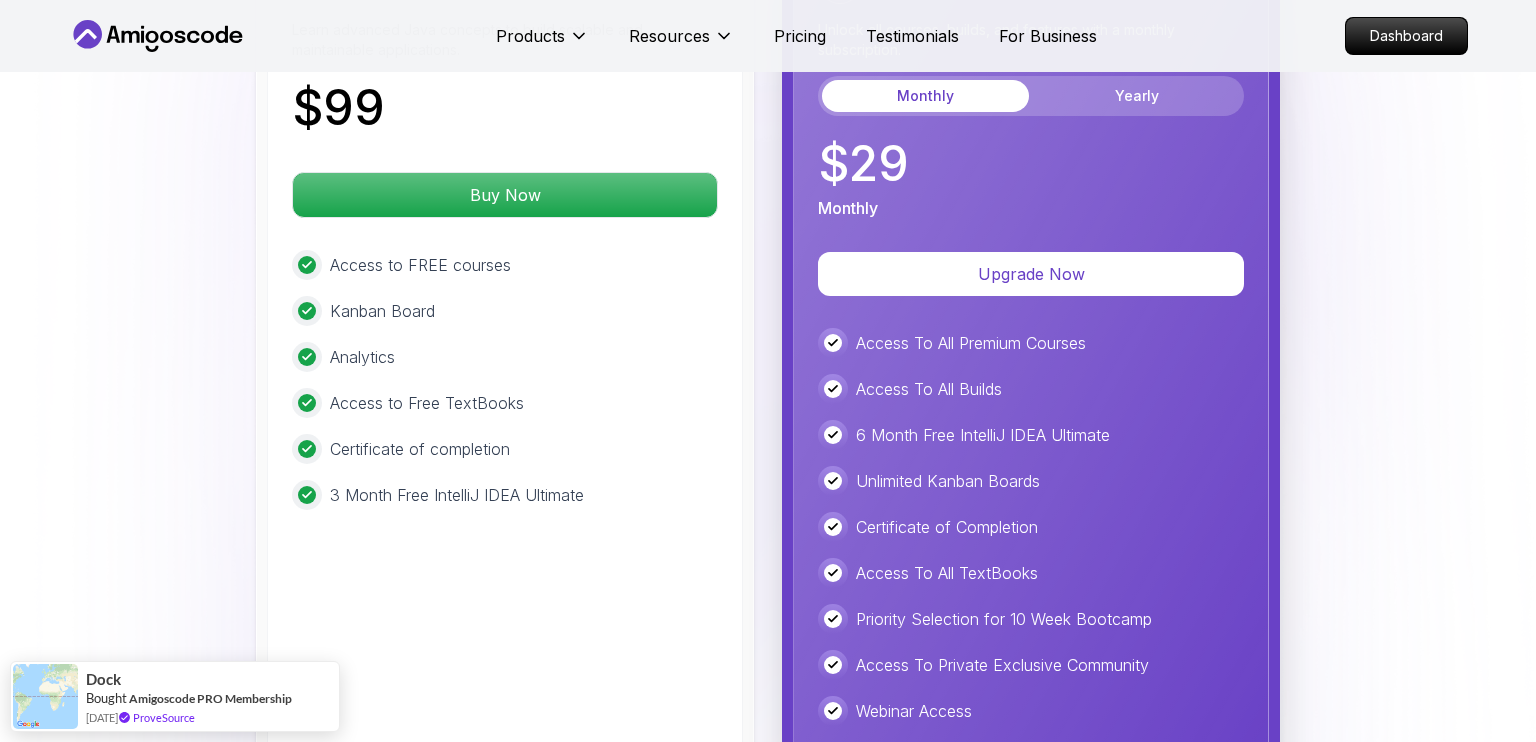 scroll, scrollTop: 5048, scrollLeft: 0, axis: vertical 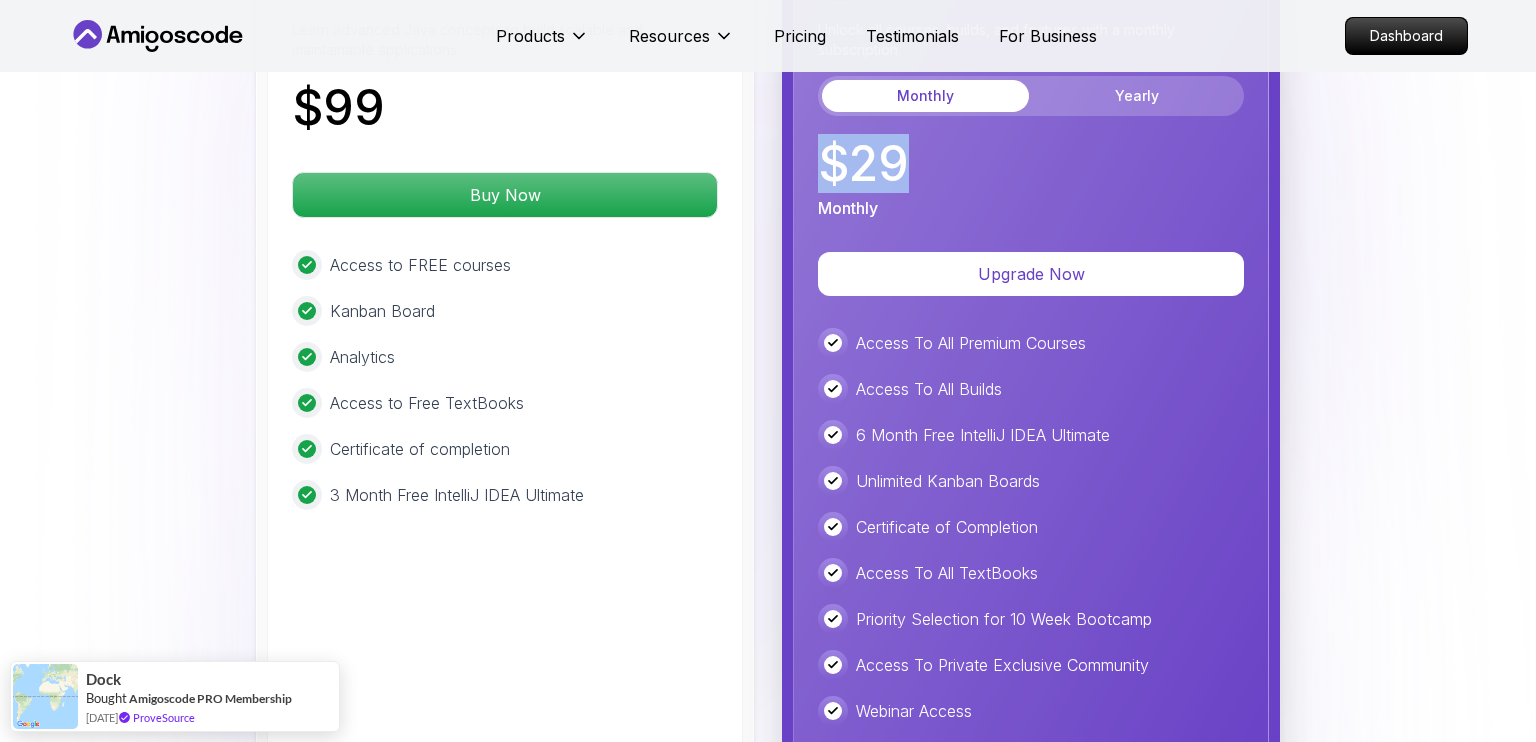 drag, startPoint x: 912, startPoint y: 126, endPoint x: 791, endPoint y: 111, distance: 121.92621 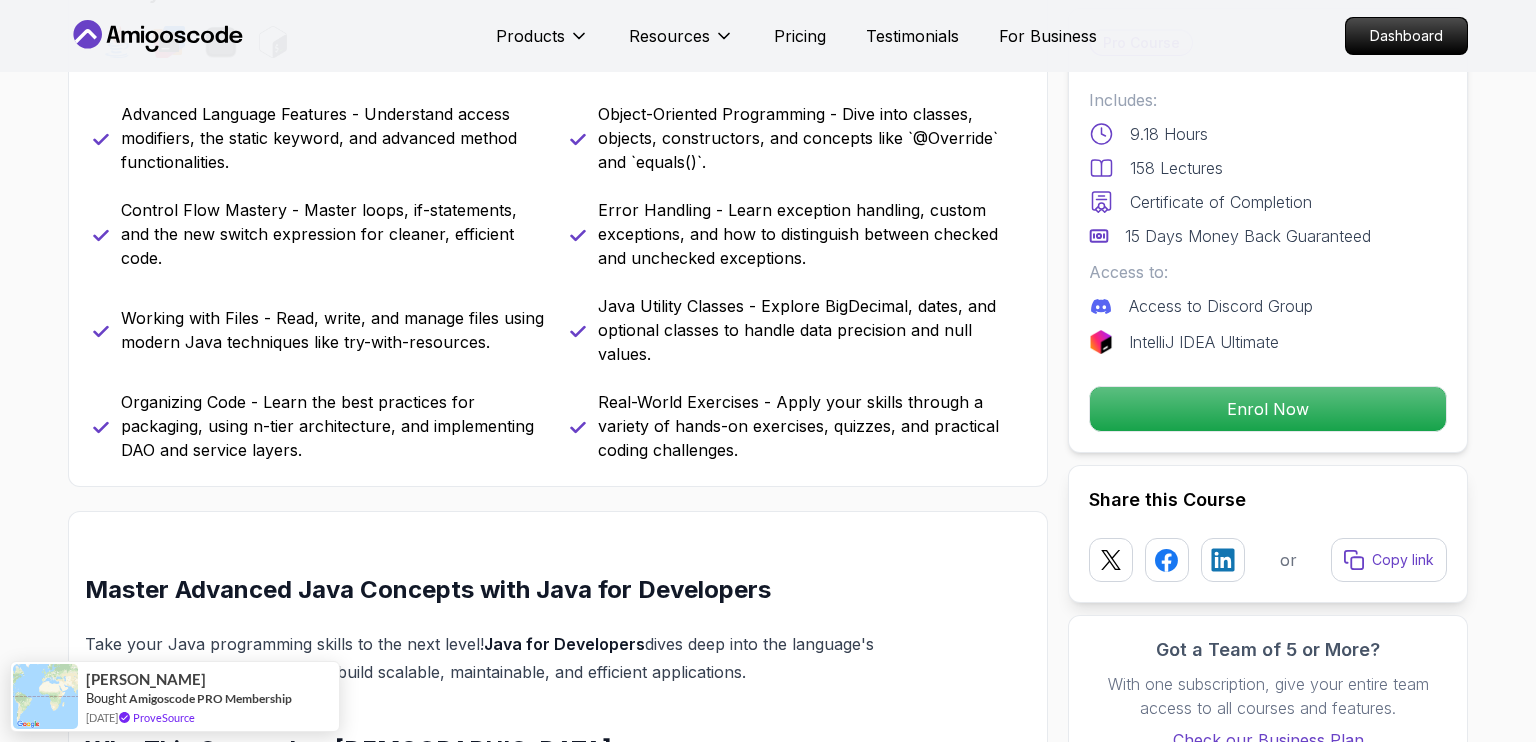scroll, scrollTop: 0, scrollLeft: 0, axis: both 